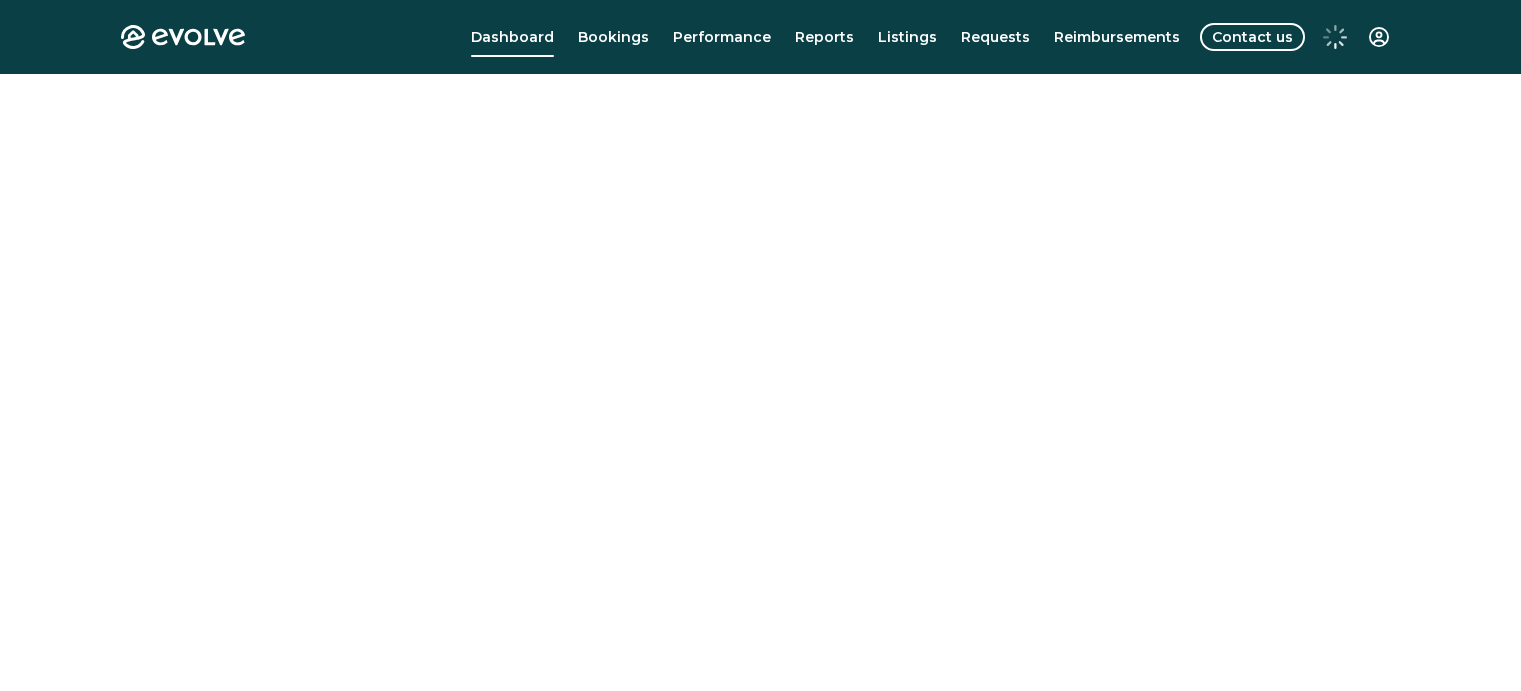 scroll, scrollTop: 0, scrollLeft: 0, axis: both 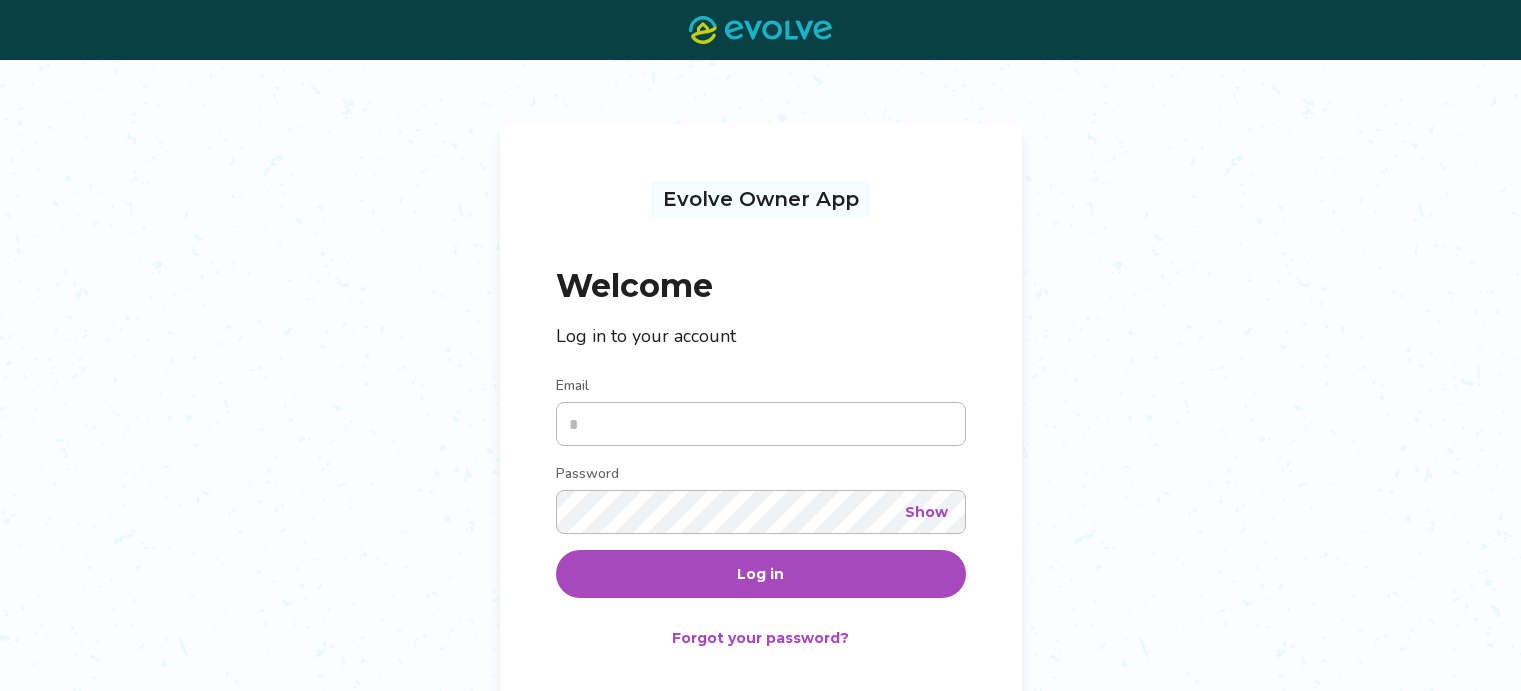 type on "**********" 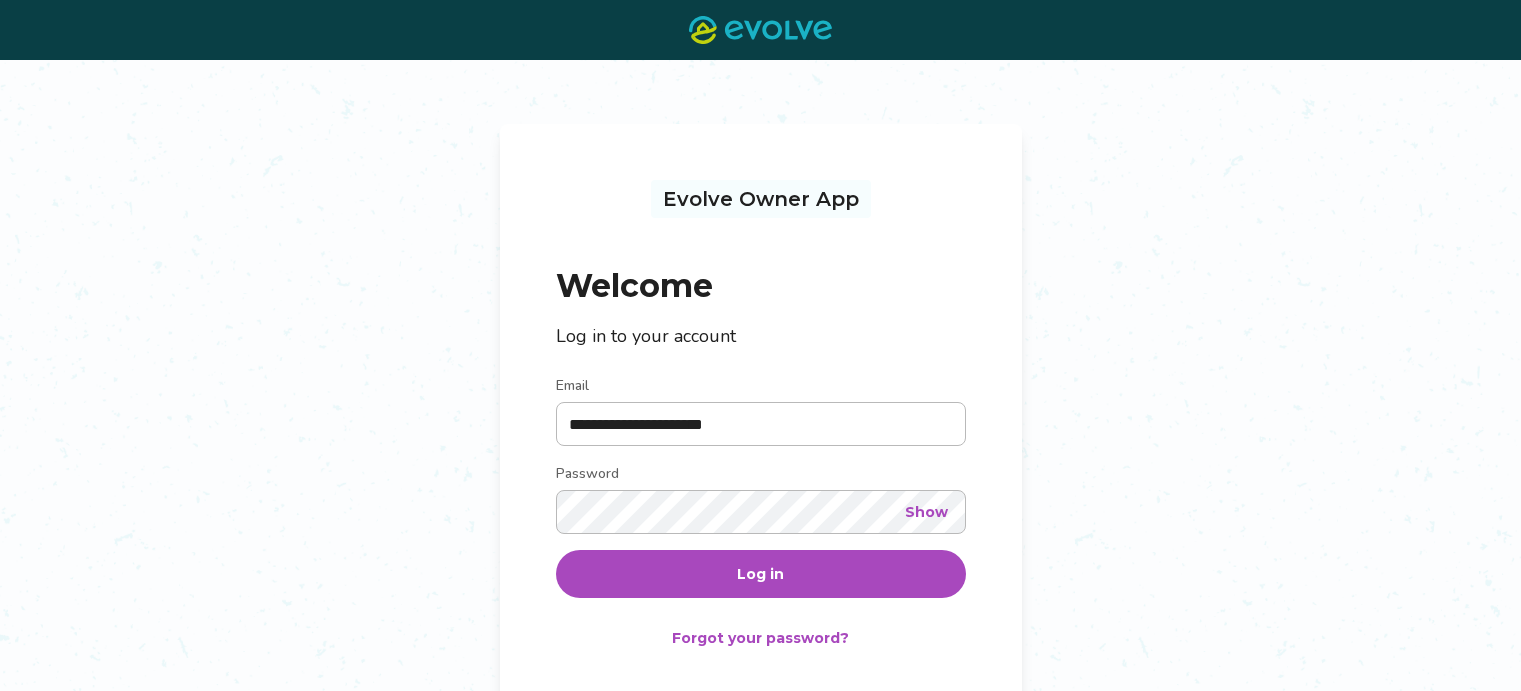 click on "Log in" at bounding box center [760, 574] 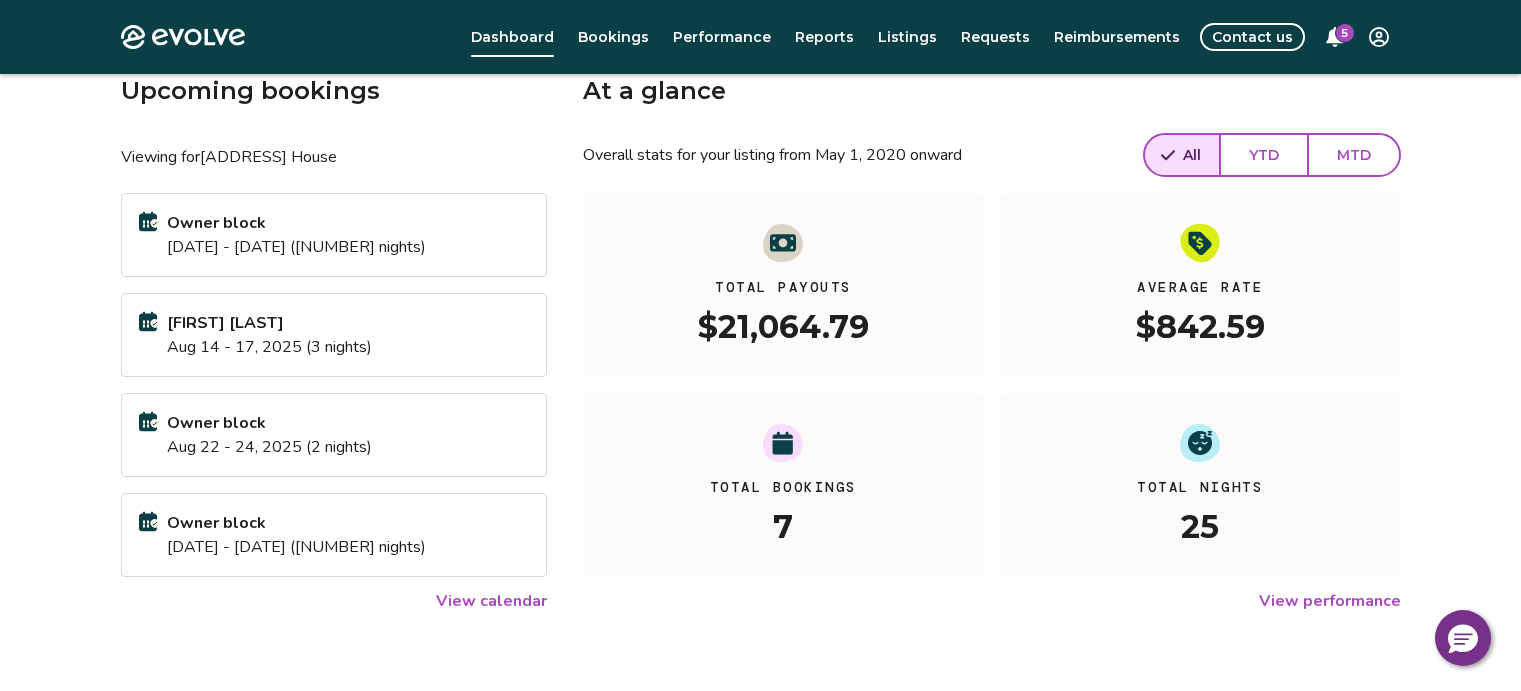 scroll, scrollTop: 114, scrollLeft: 0, axis: vertical 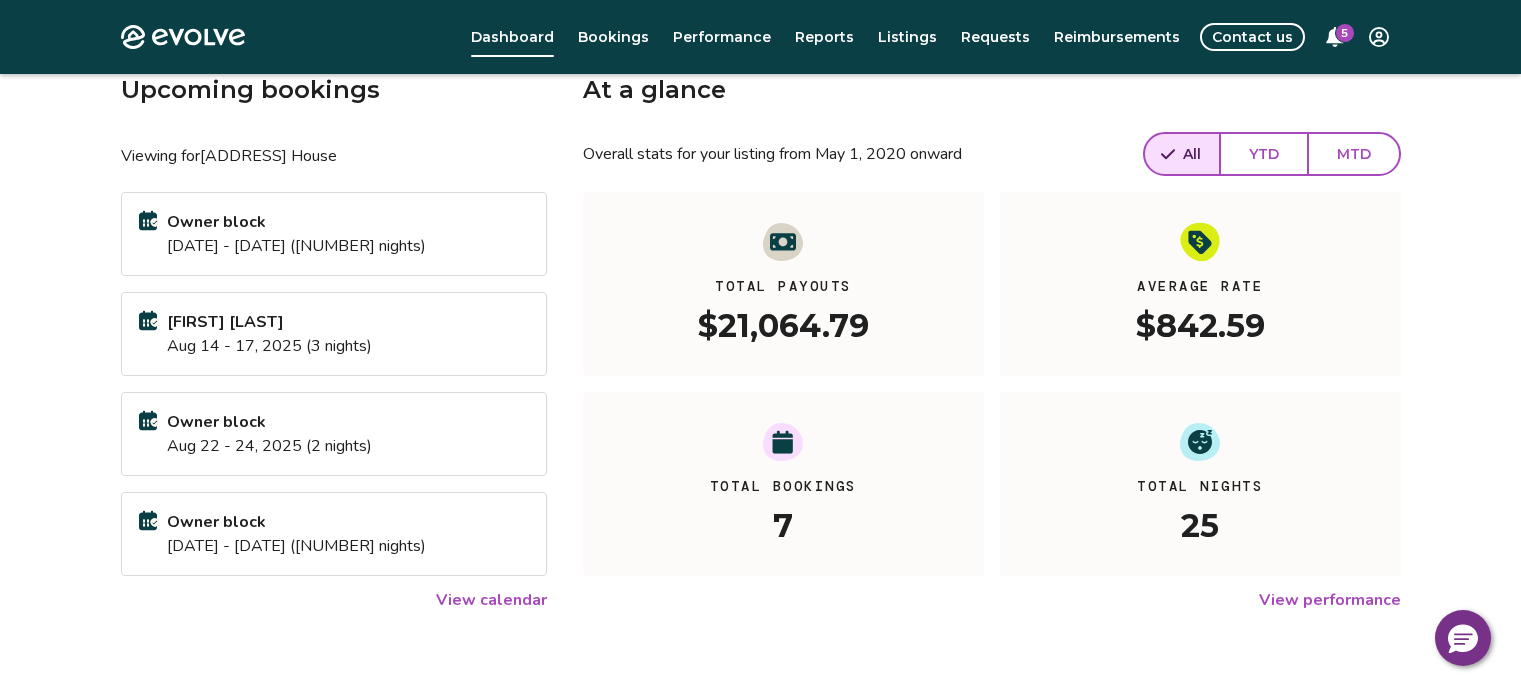 click on "View calendar" at bounding box center [491, 600] 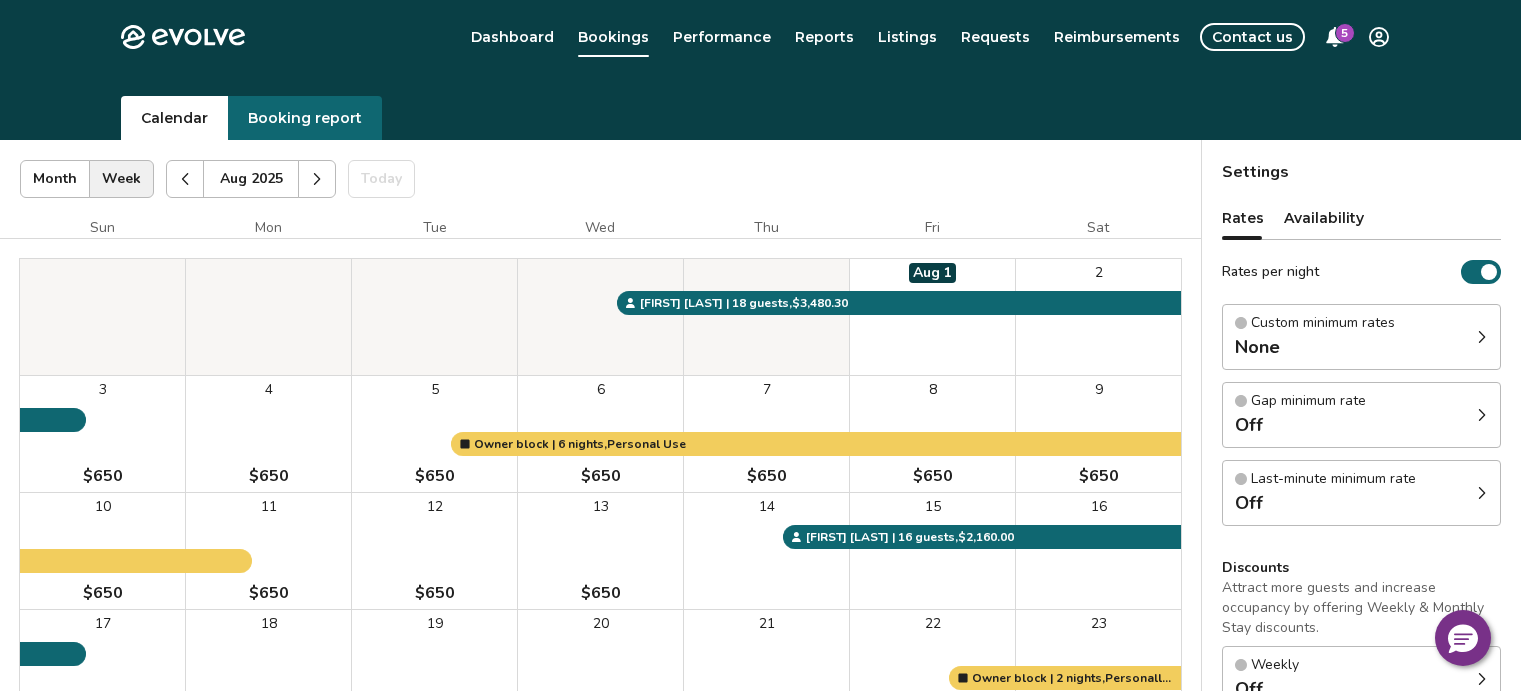 scroll, scrollTop: 0, scrollLeft: 0, axis: both 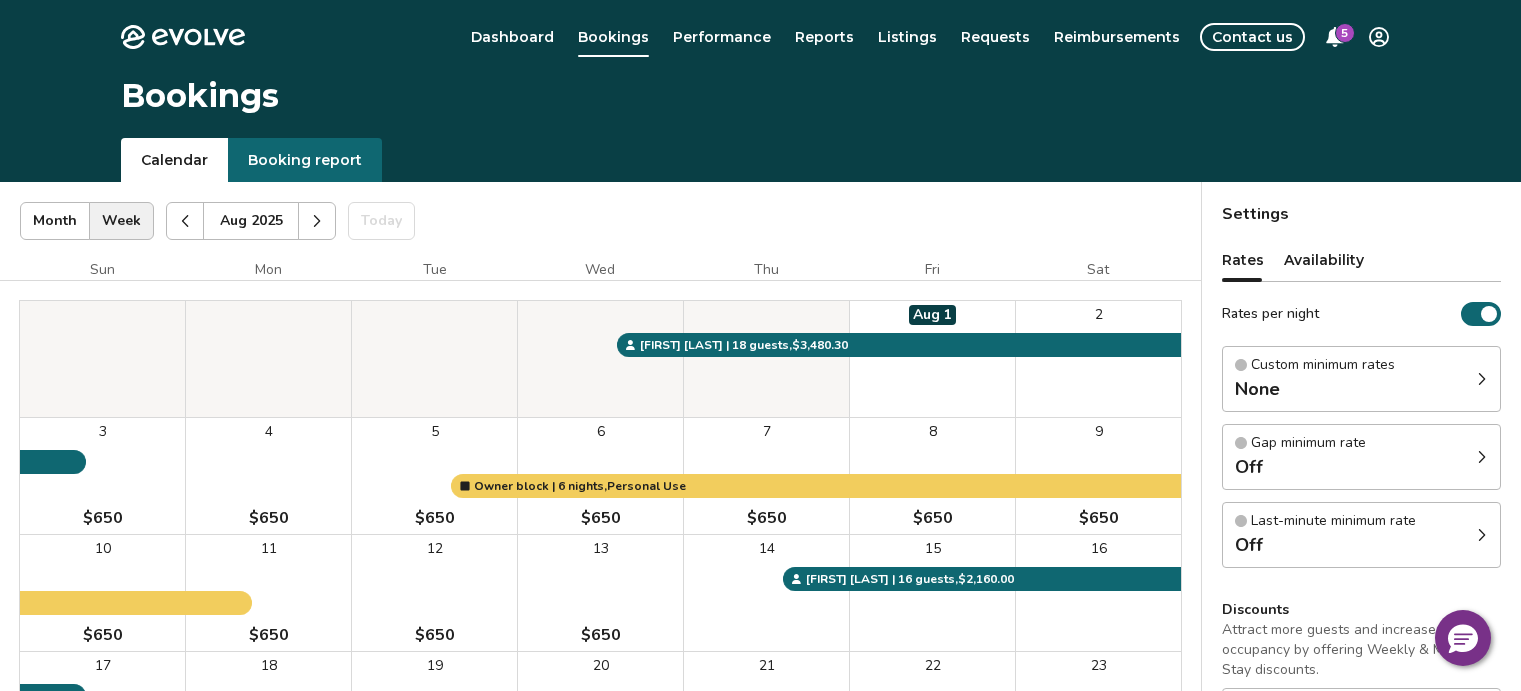 click on "Month" at bounding box center (55, 221) 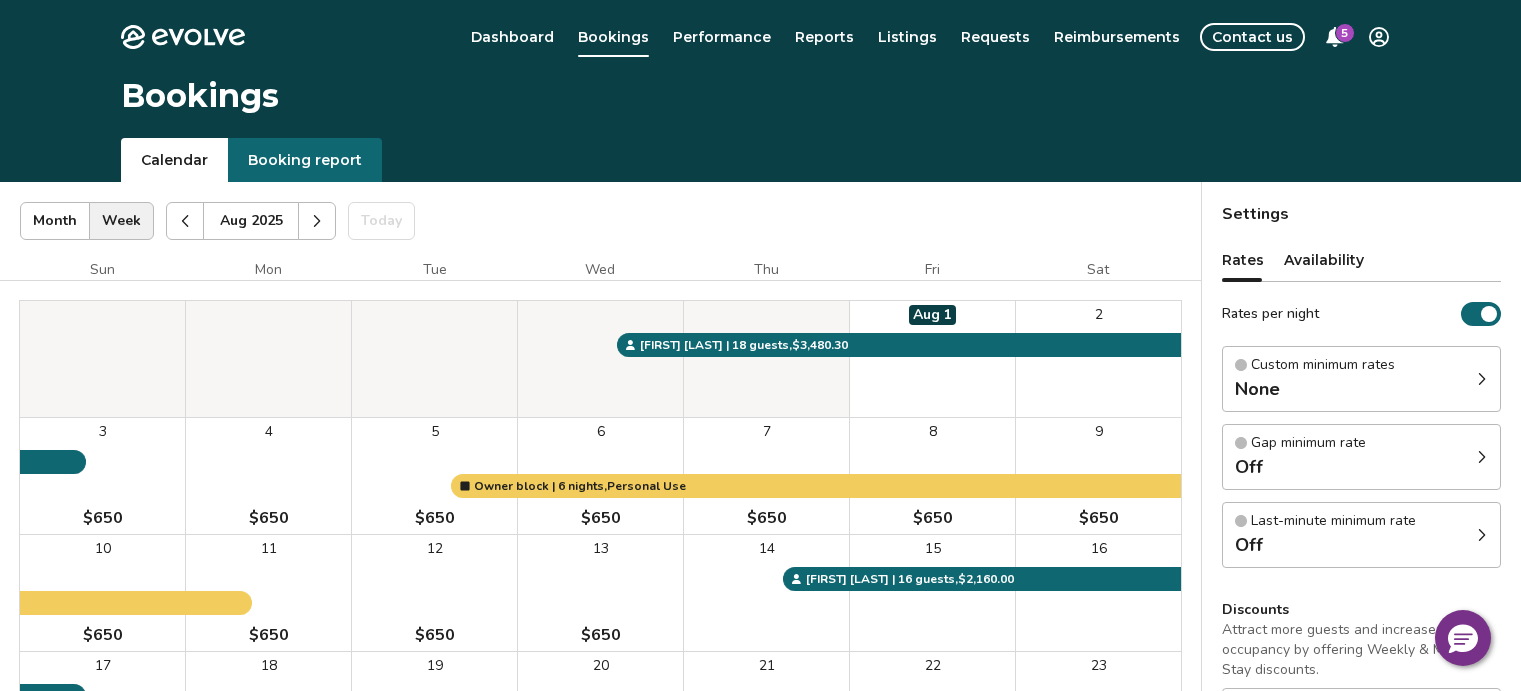 click on "Booking report" at bounding box center (305, 160) 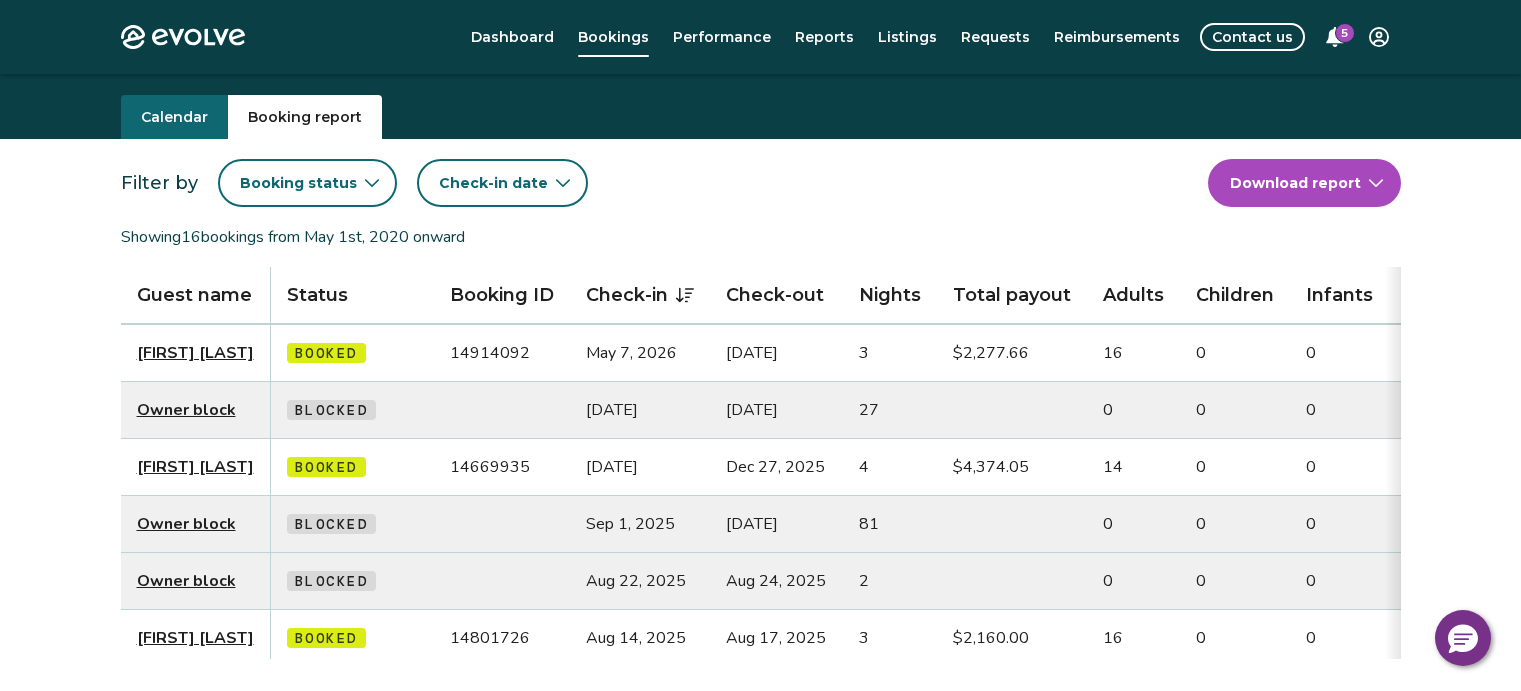 scroll, scrollTop: 0, scrollLeft: 0, axis: both 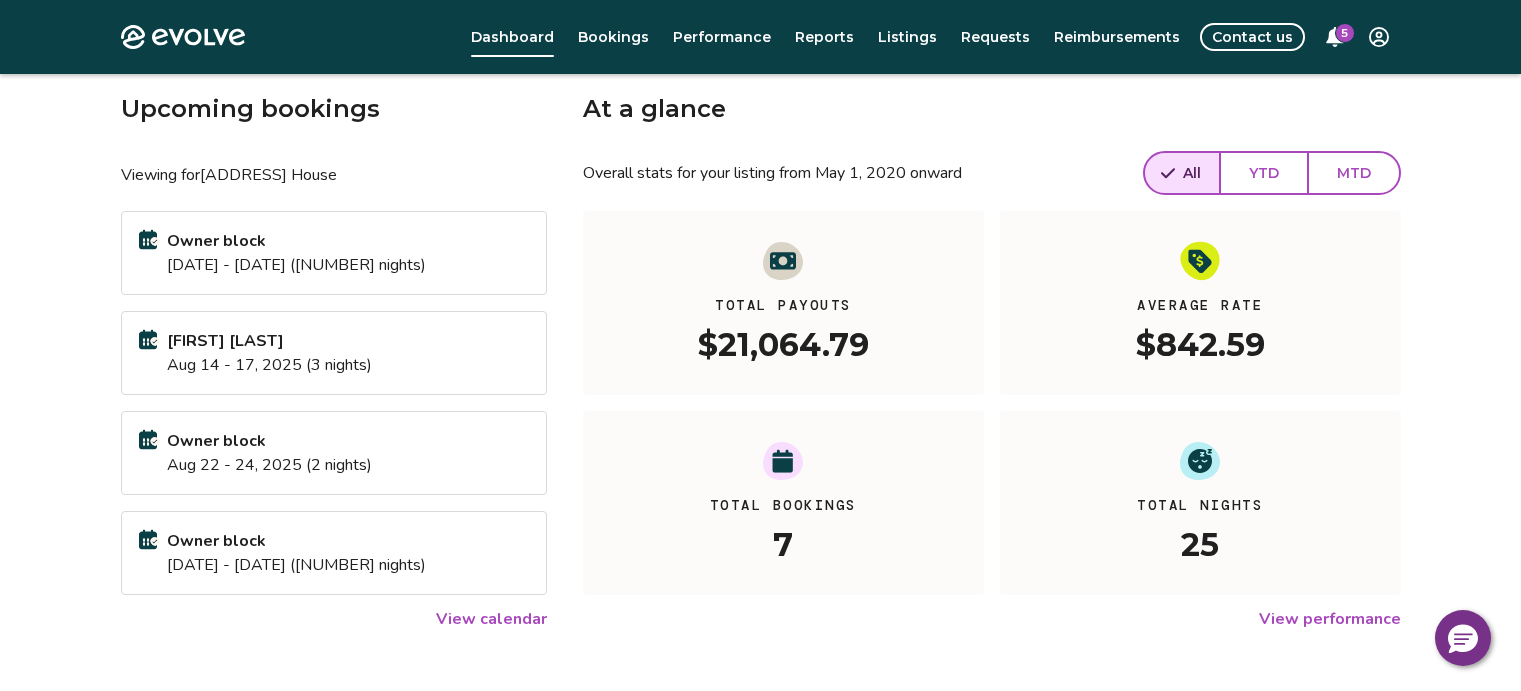 click on "MTD" at bounding box center [1354, 173] 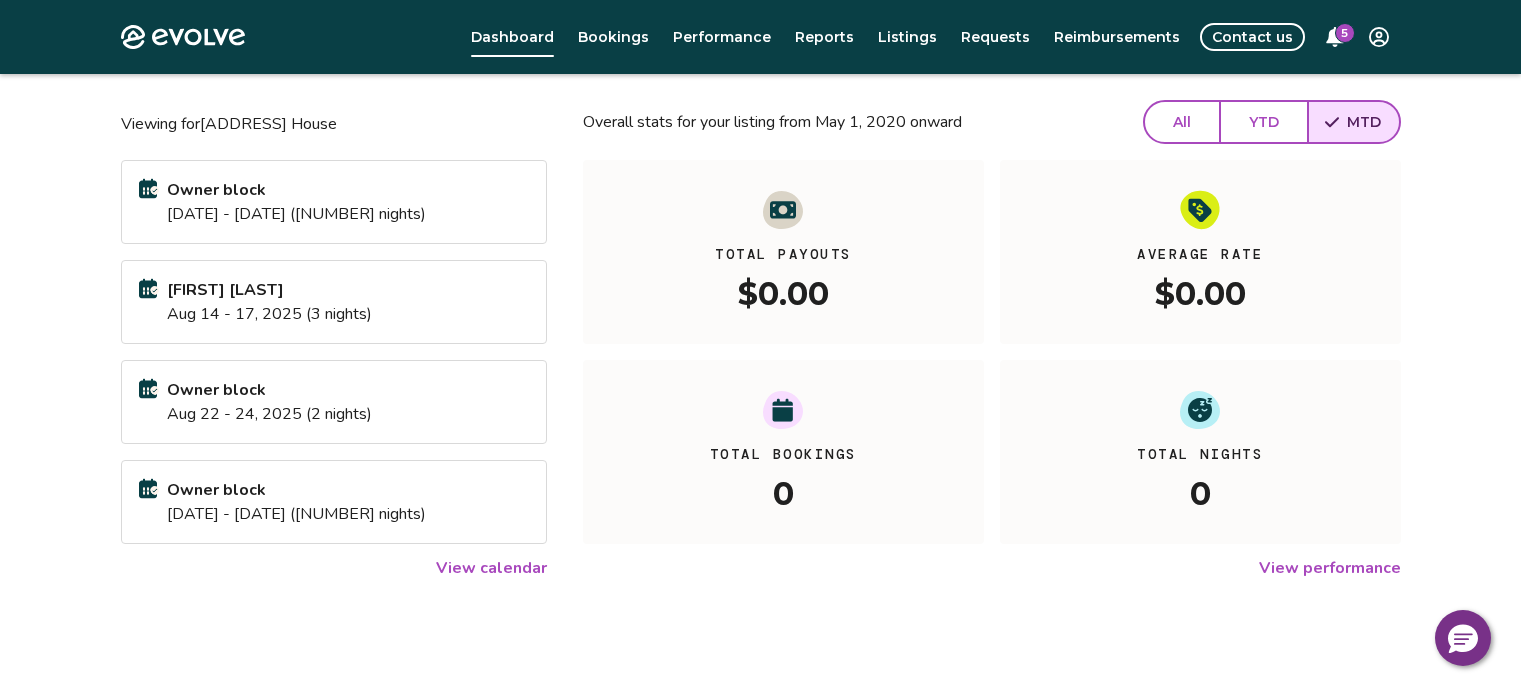 scroll, scrollTop: 145, scrollLeft: 0, axis: vertical 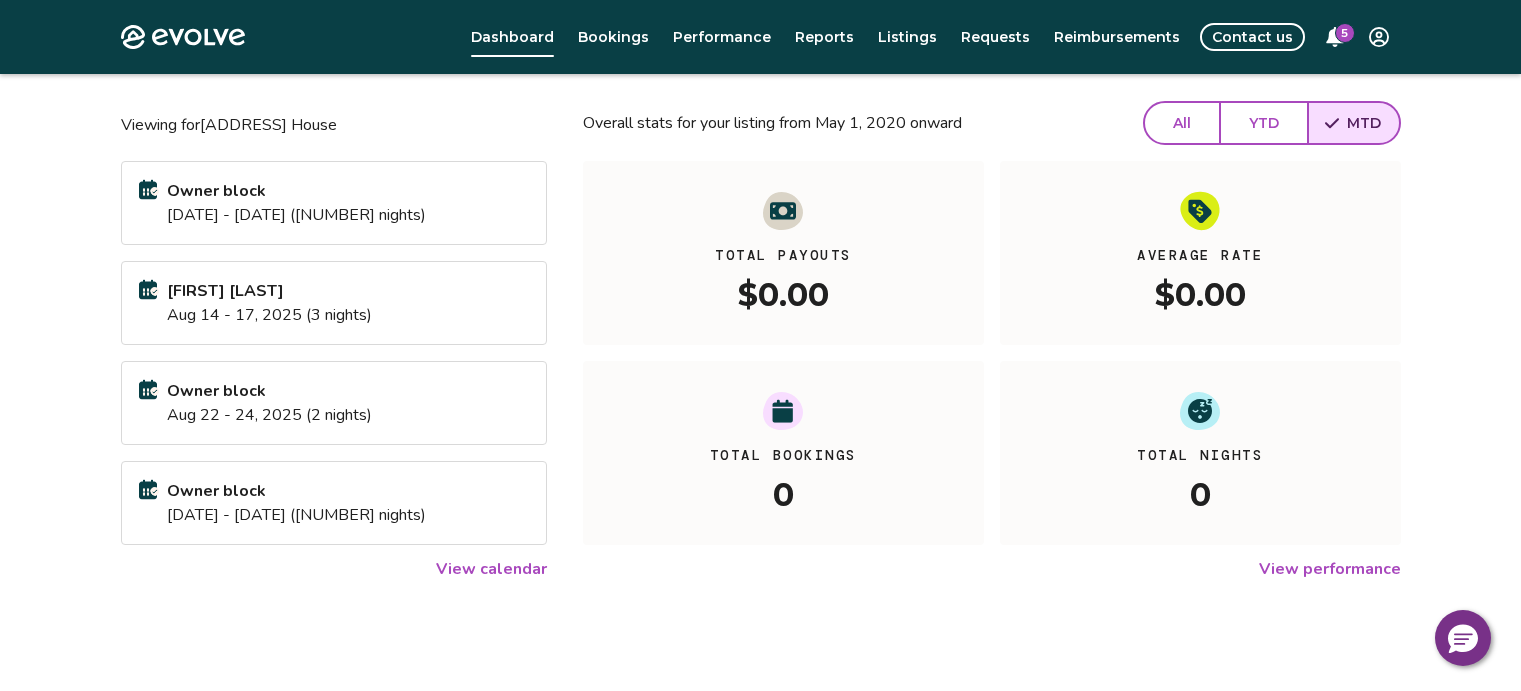 click on "View calendar" at bounding box center [491, 569] 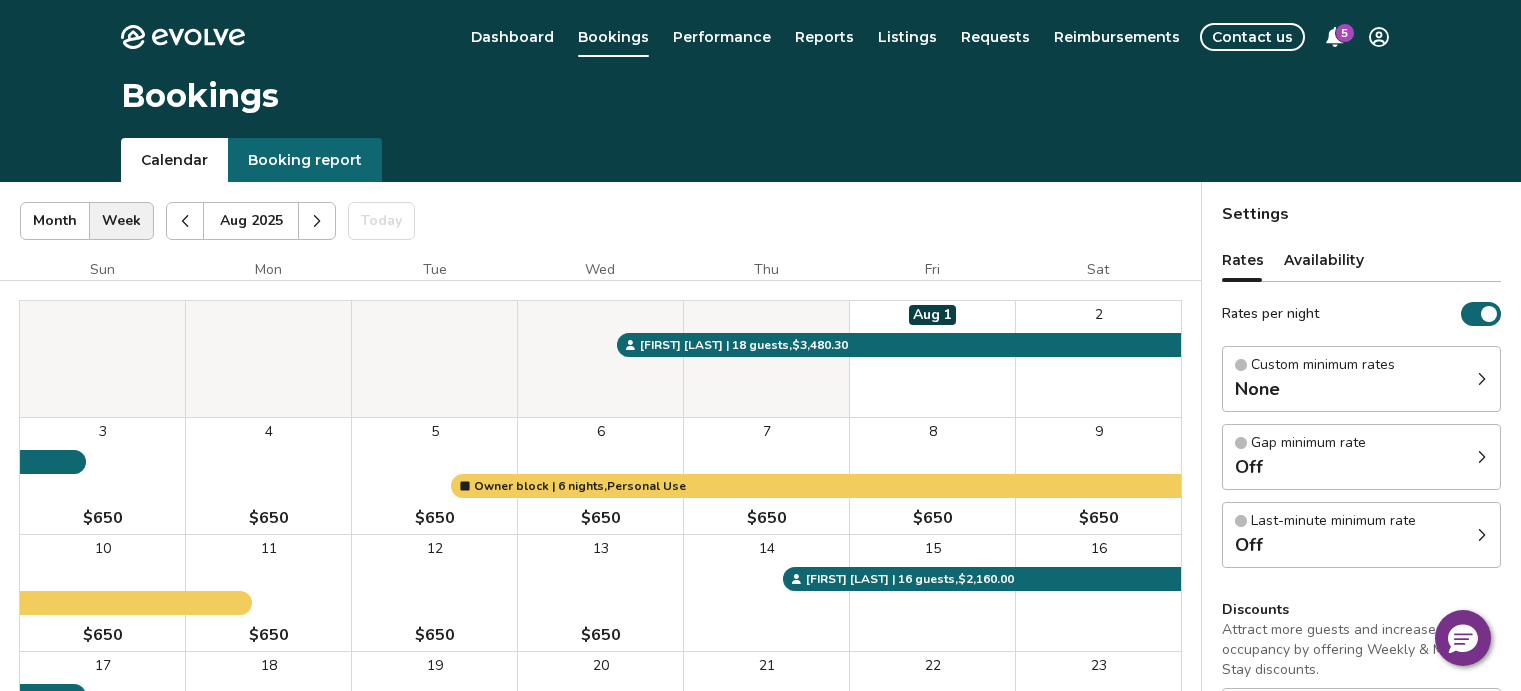 scroll, scrollTop: 0, scrollLeft: 0, axis: both 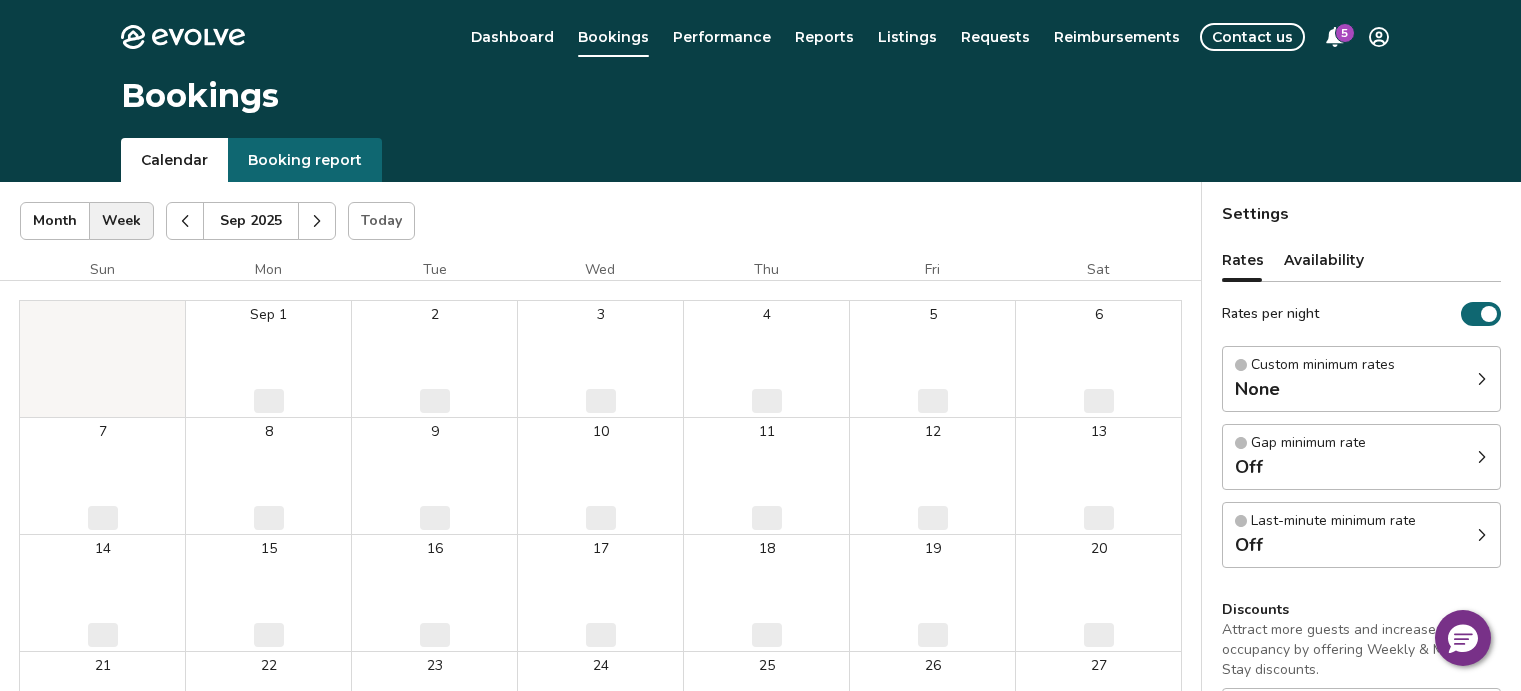 click 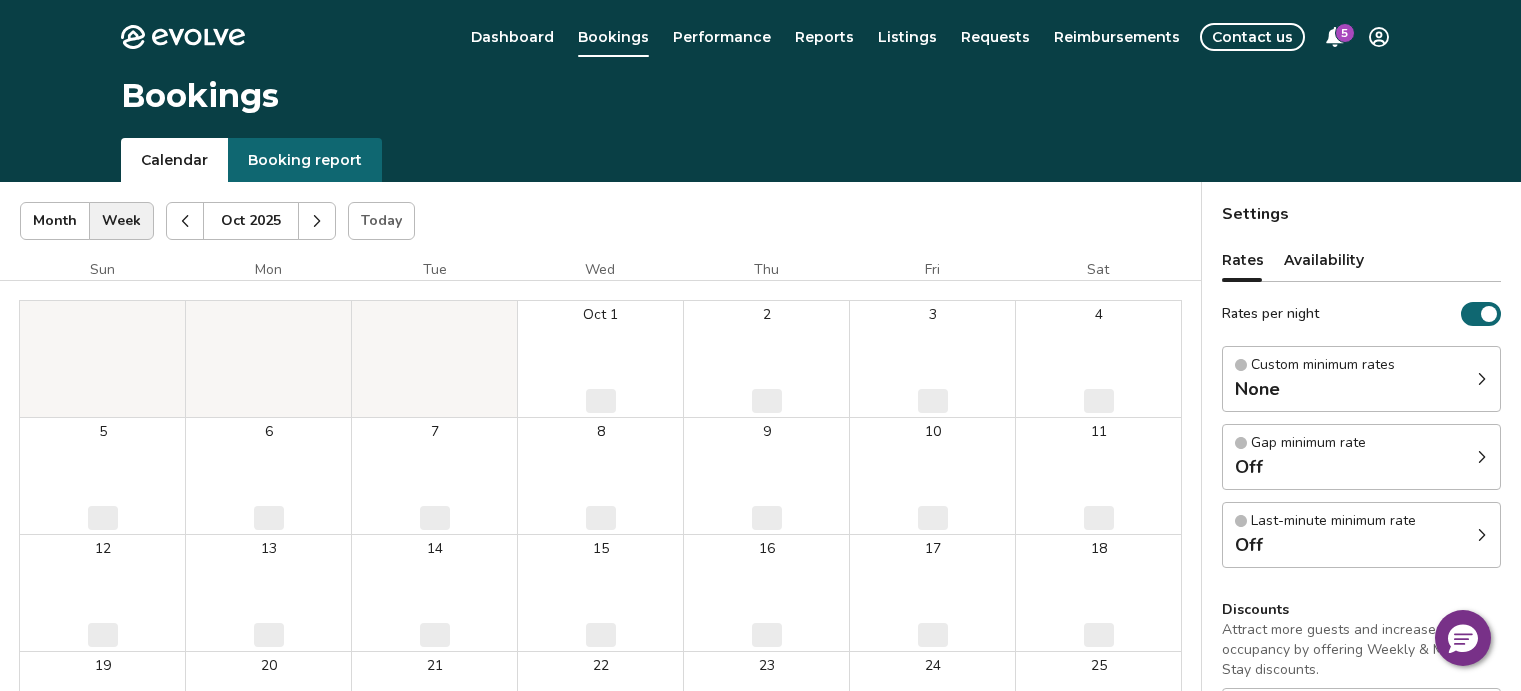 click 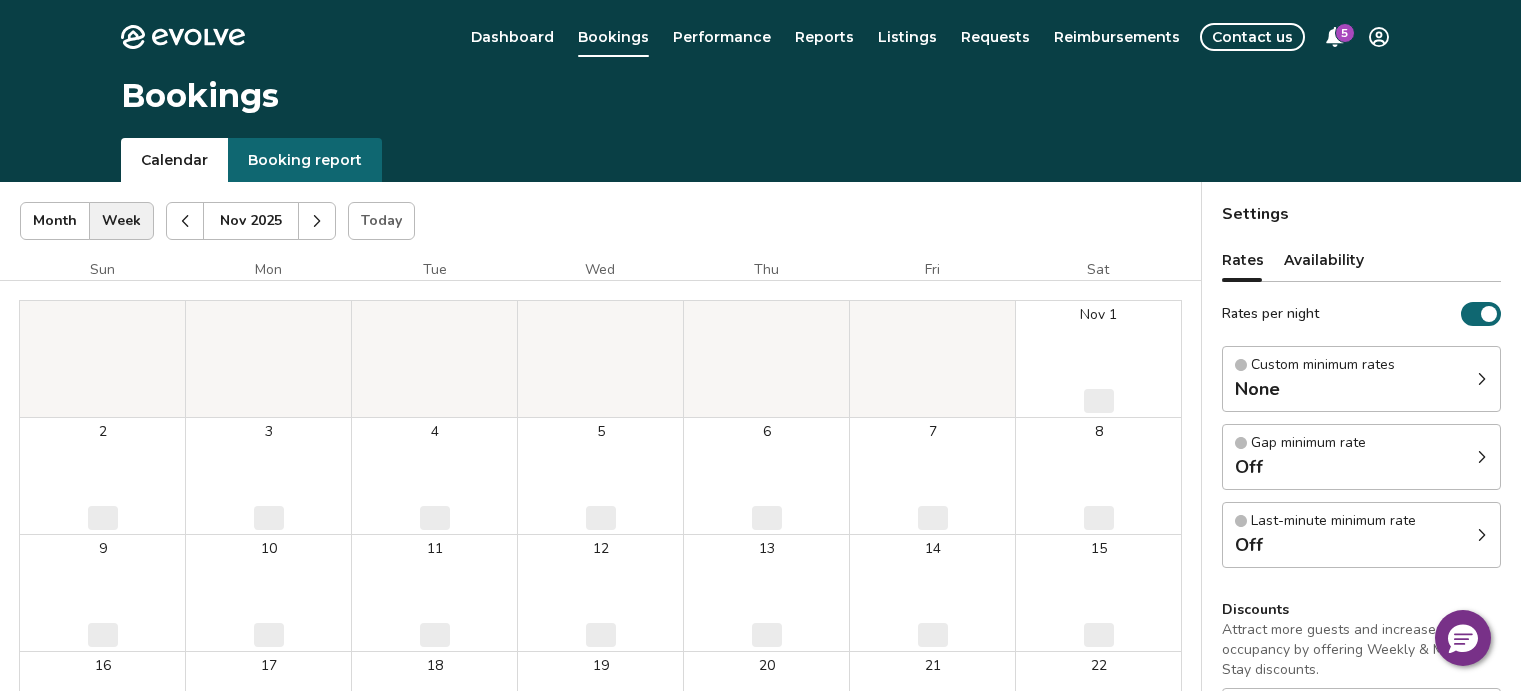 click 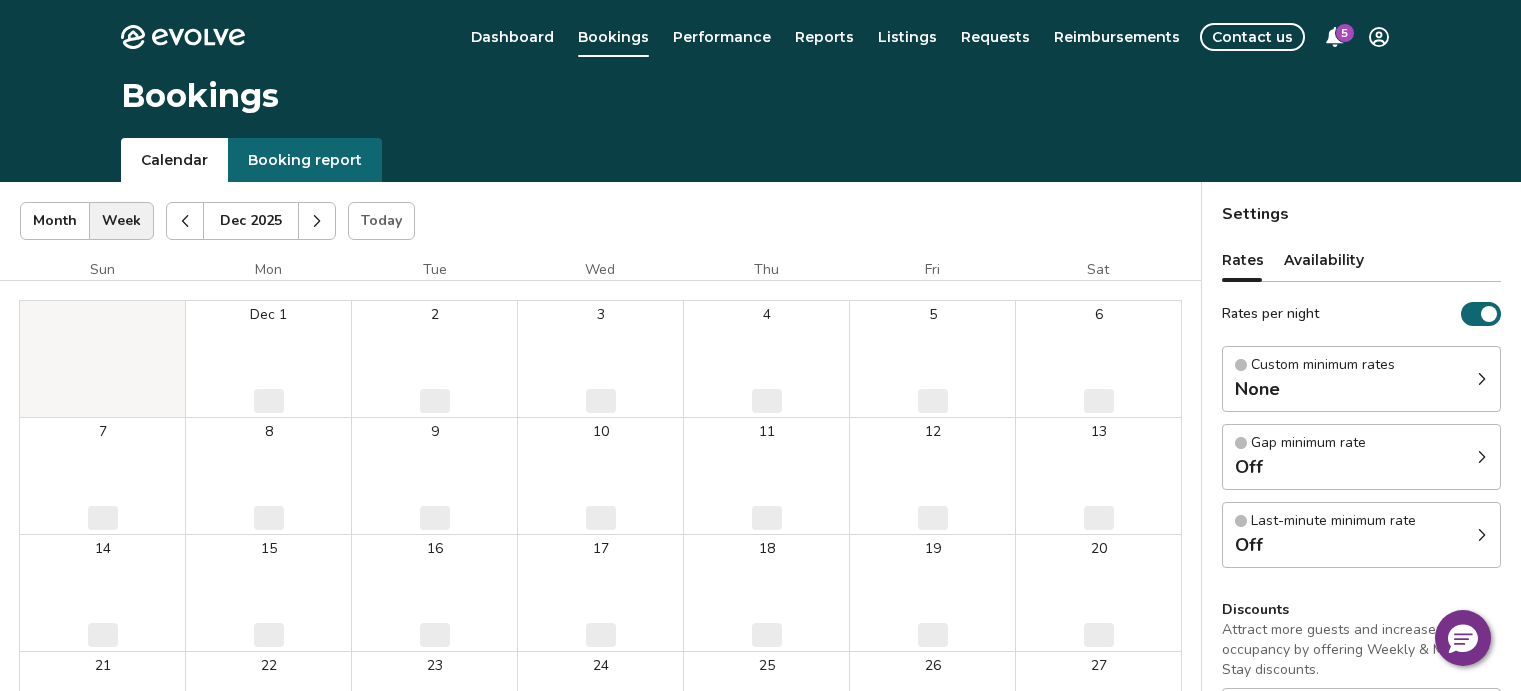 click 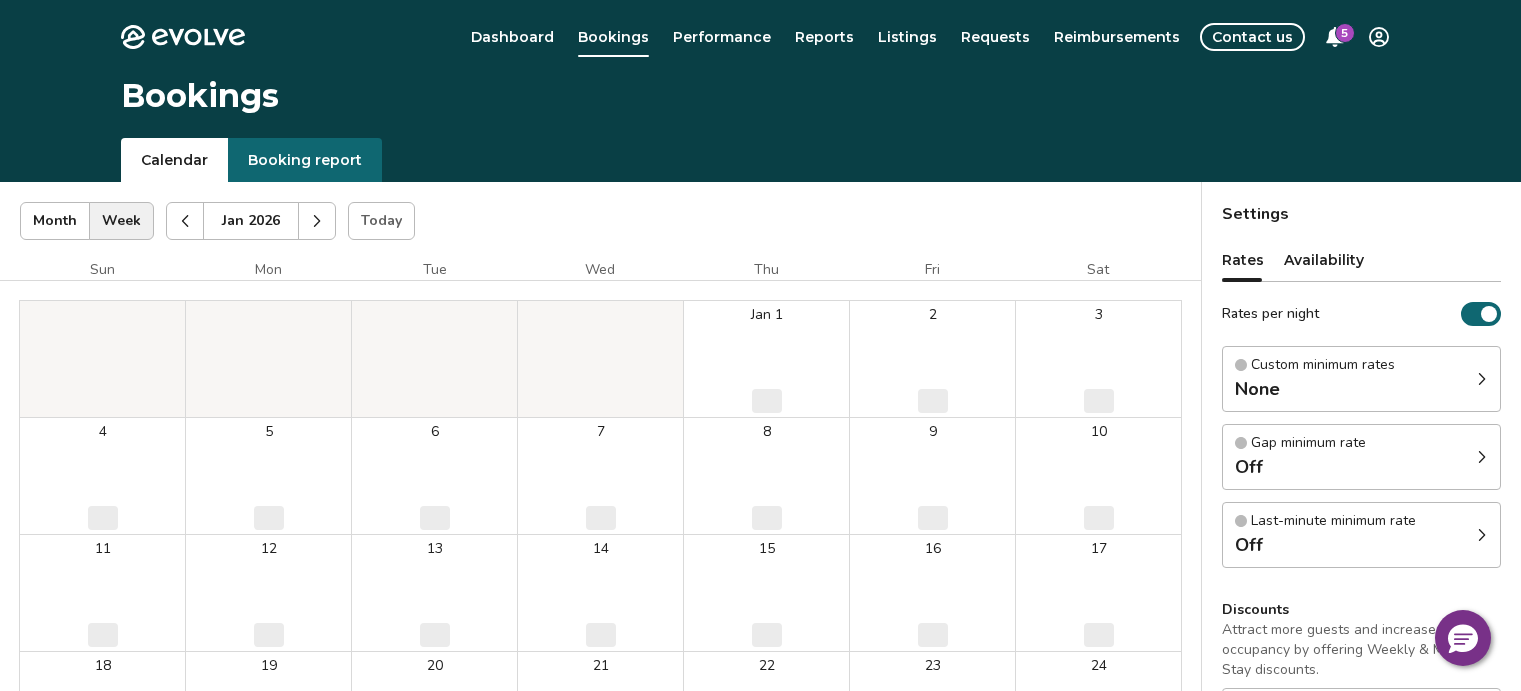 click 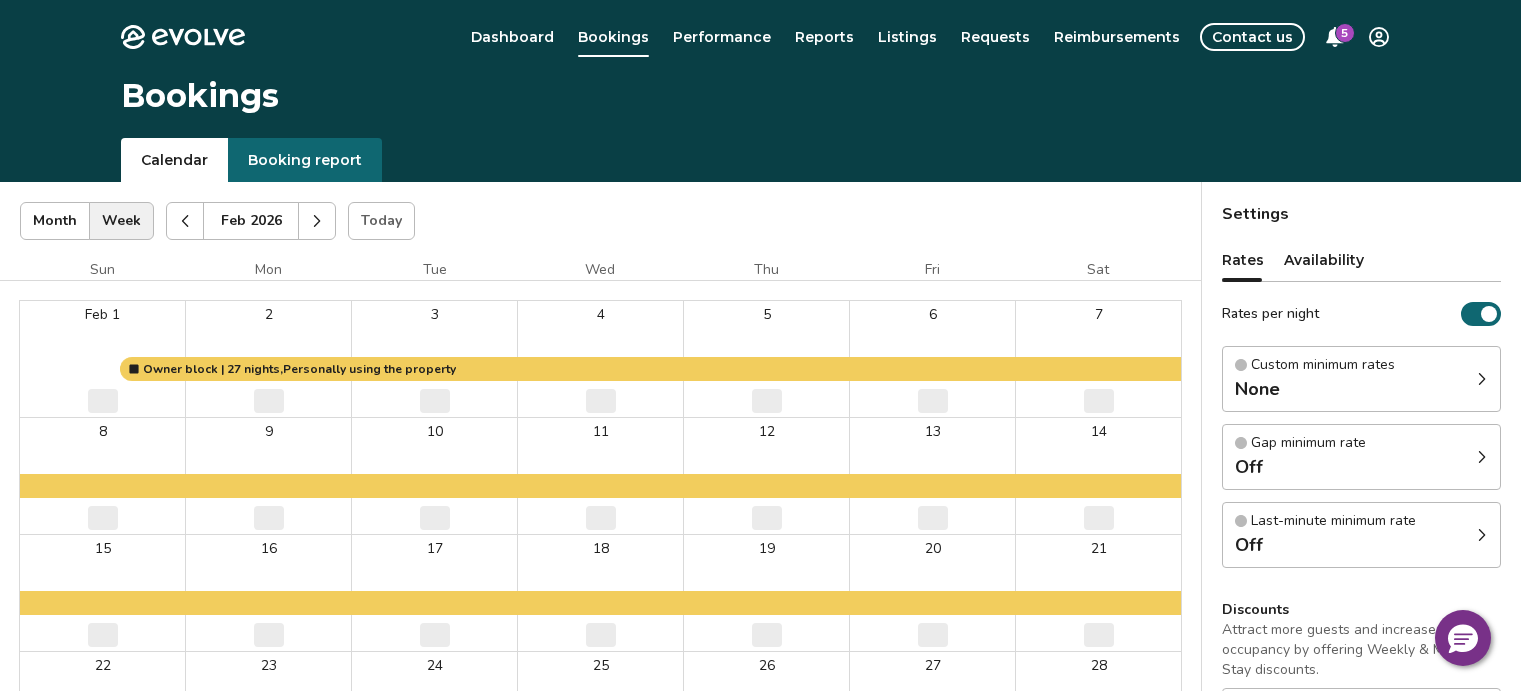 click 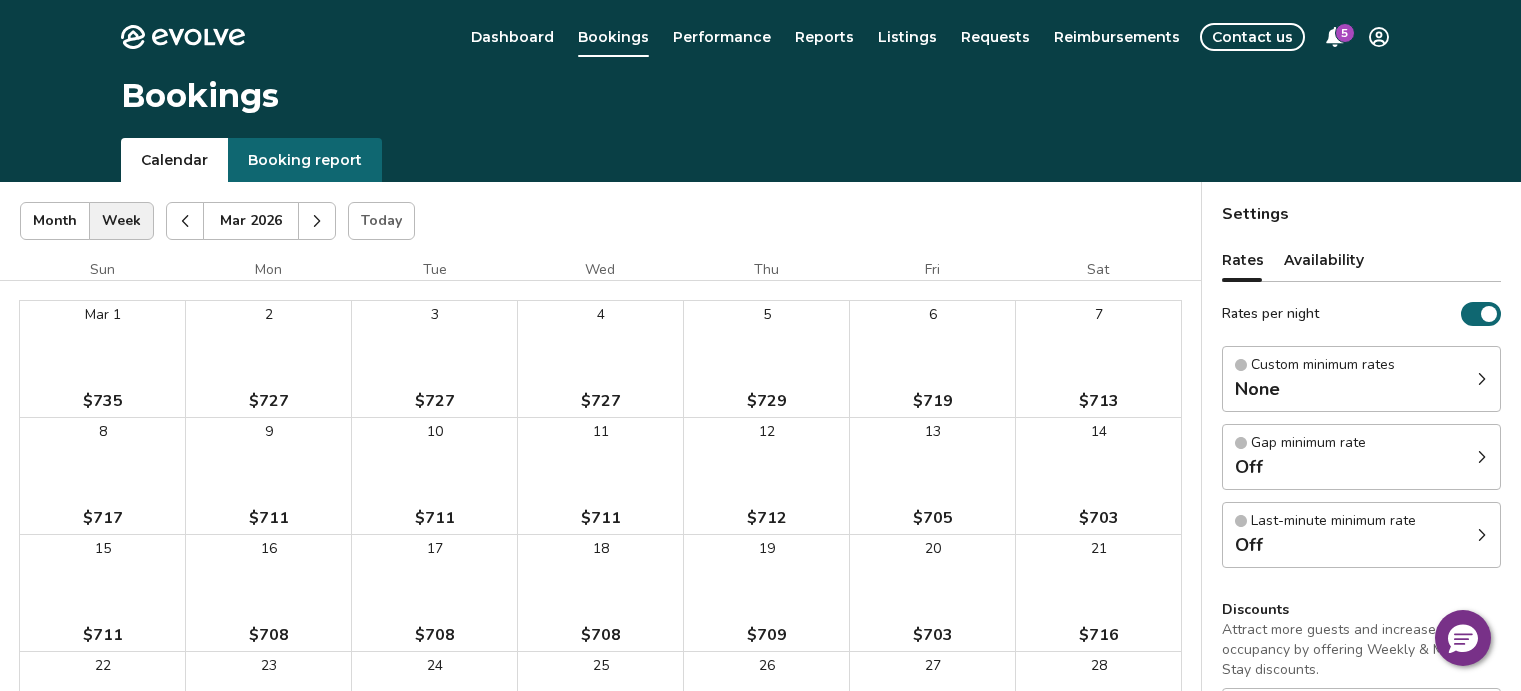 click at bounding box center [185, 221] 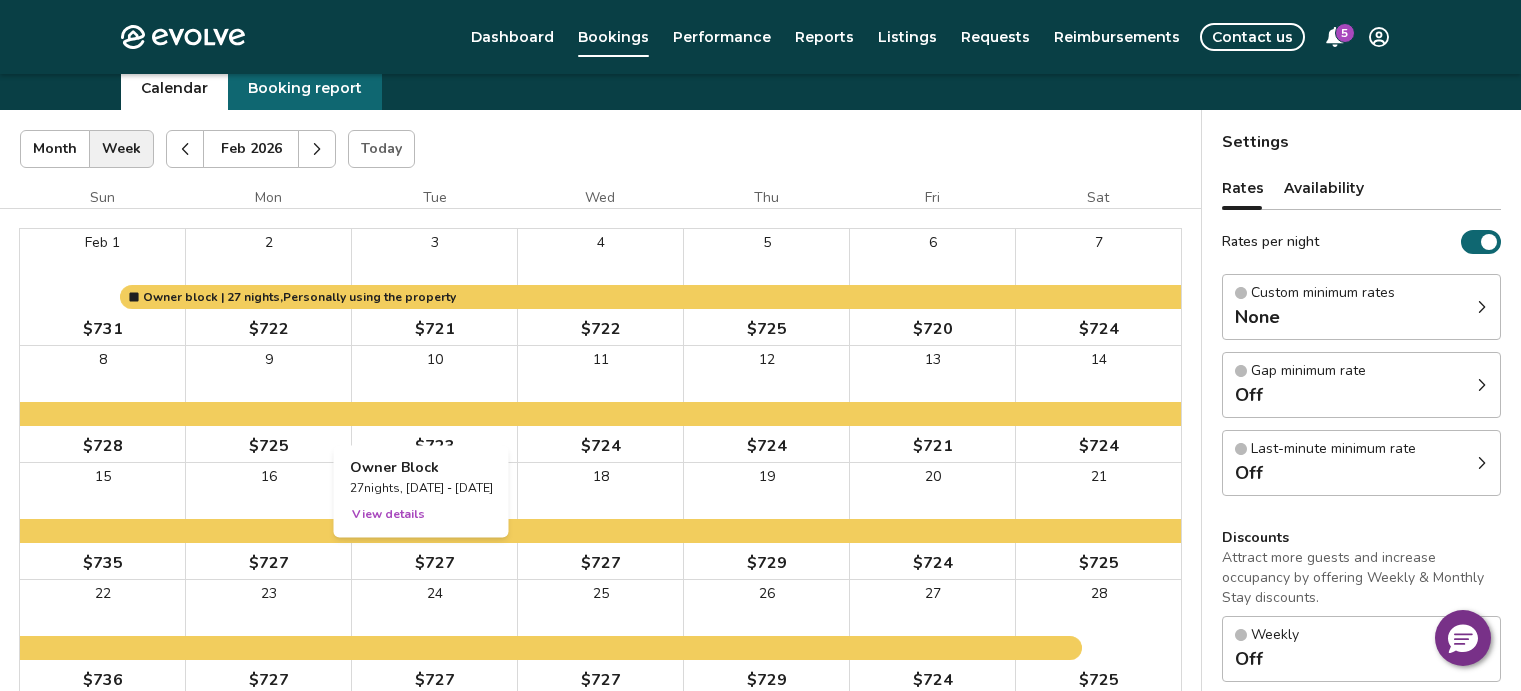 scroll, scrollTop: 0, scrollLeft: 0, axis: both 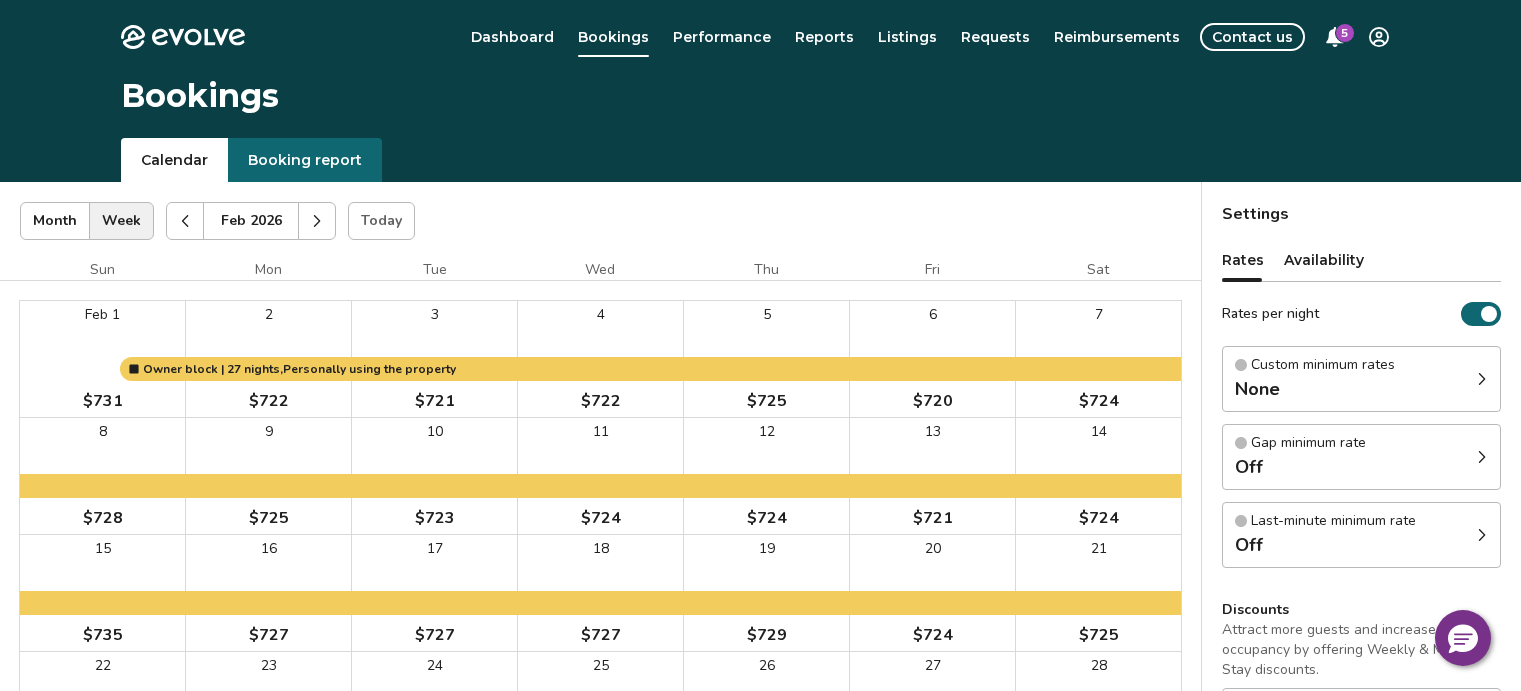 click 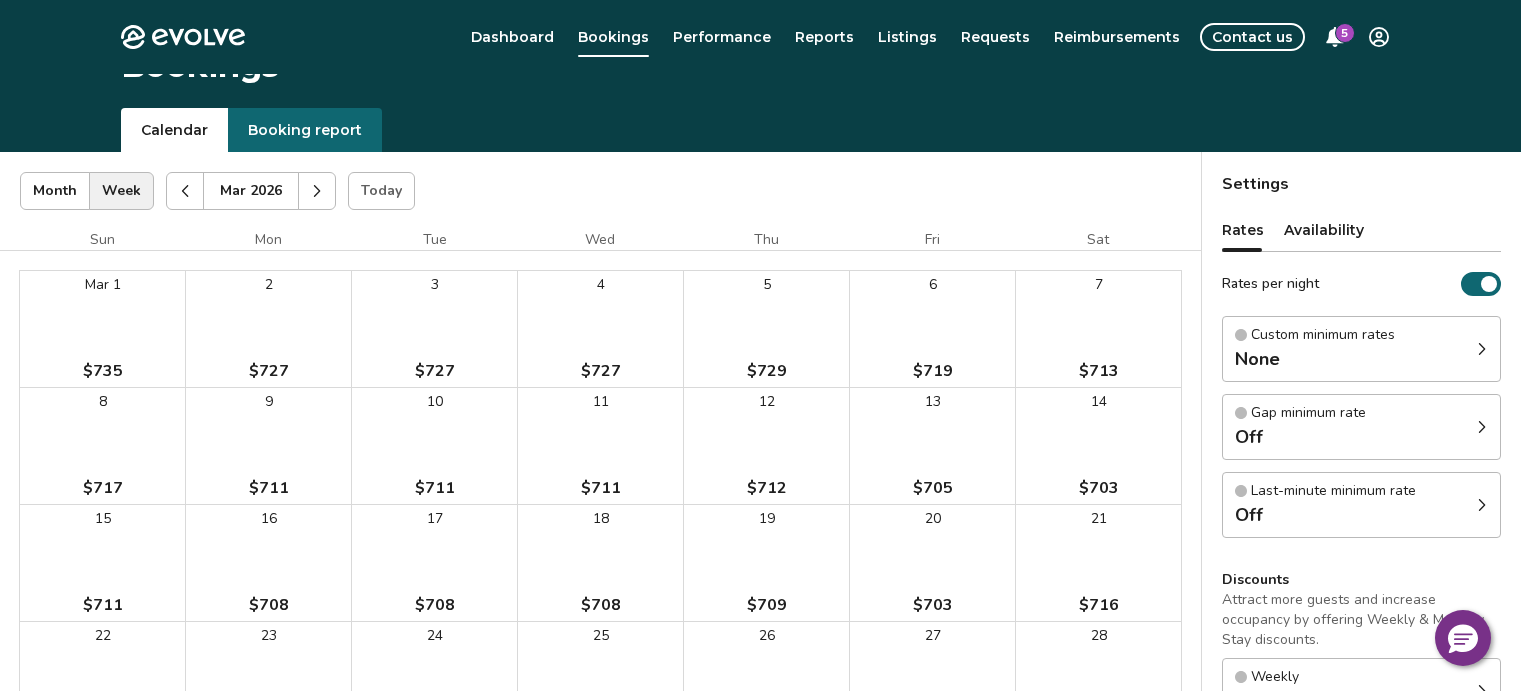 scroll, scrollTop: 0, scrollLeft: 0, axis: both 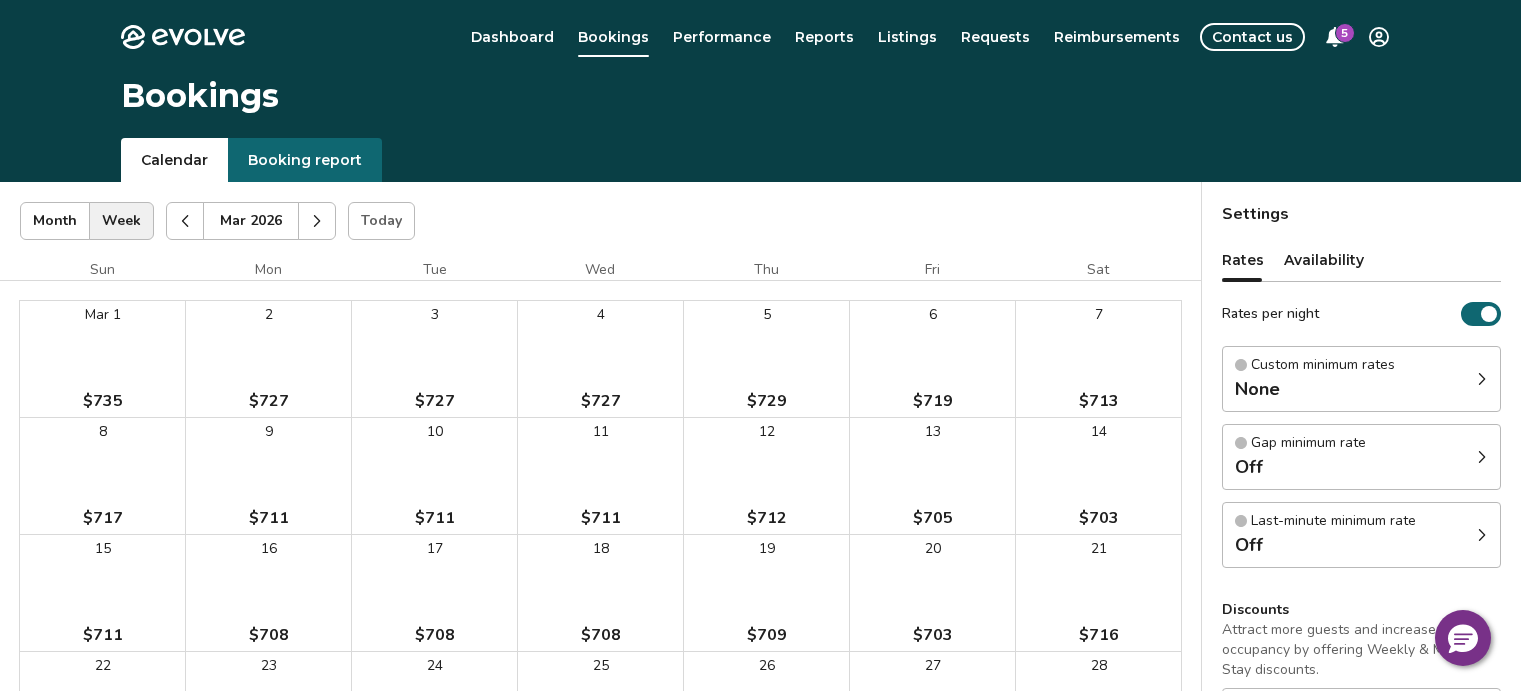 click at bounding box center (185, 221) 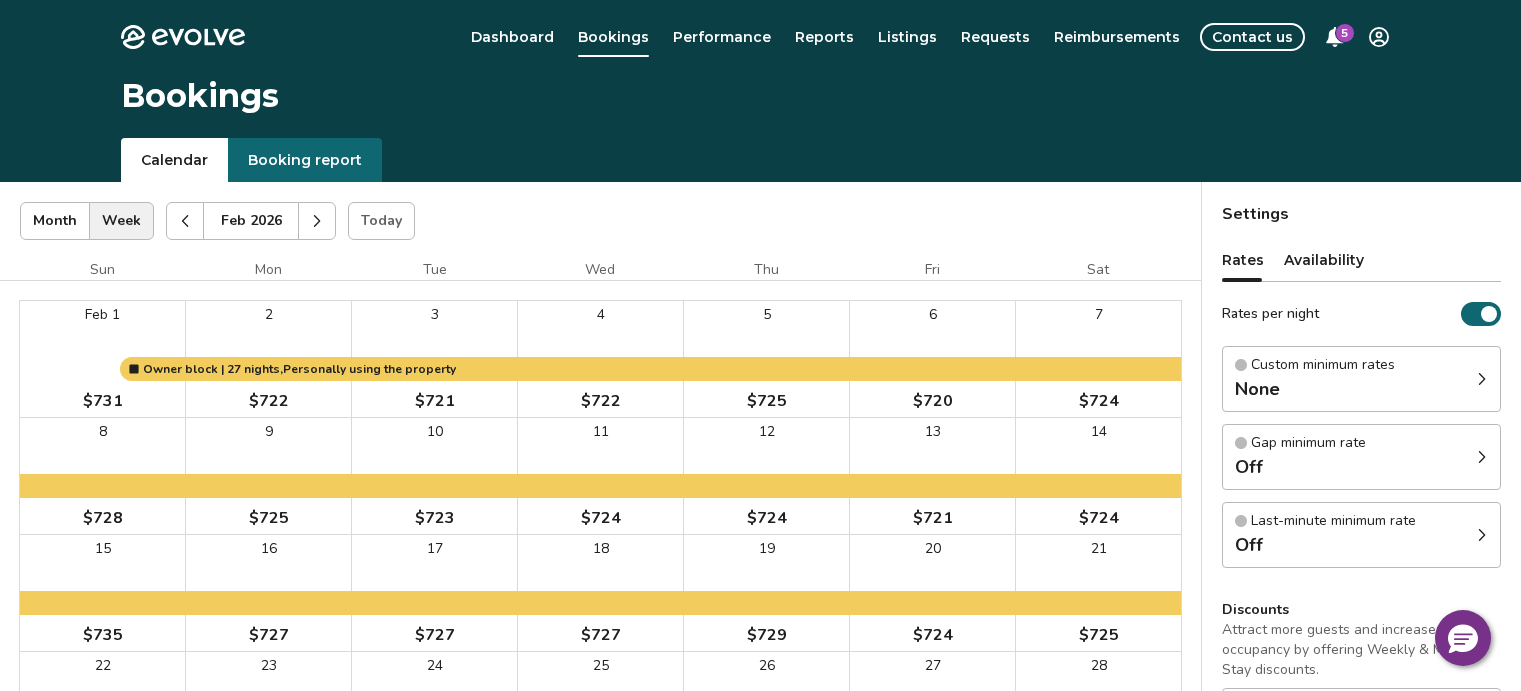 click on "5" at bounding box center (1345, 33) 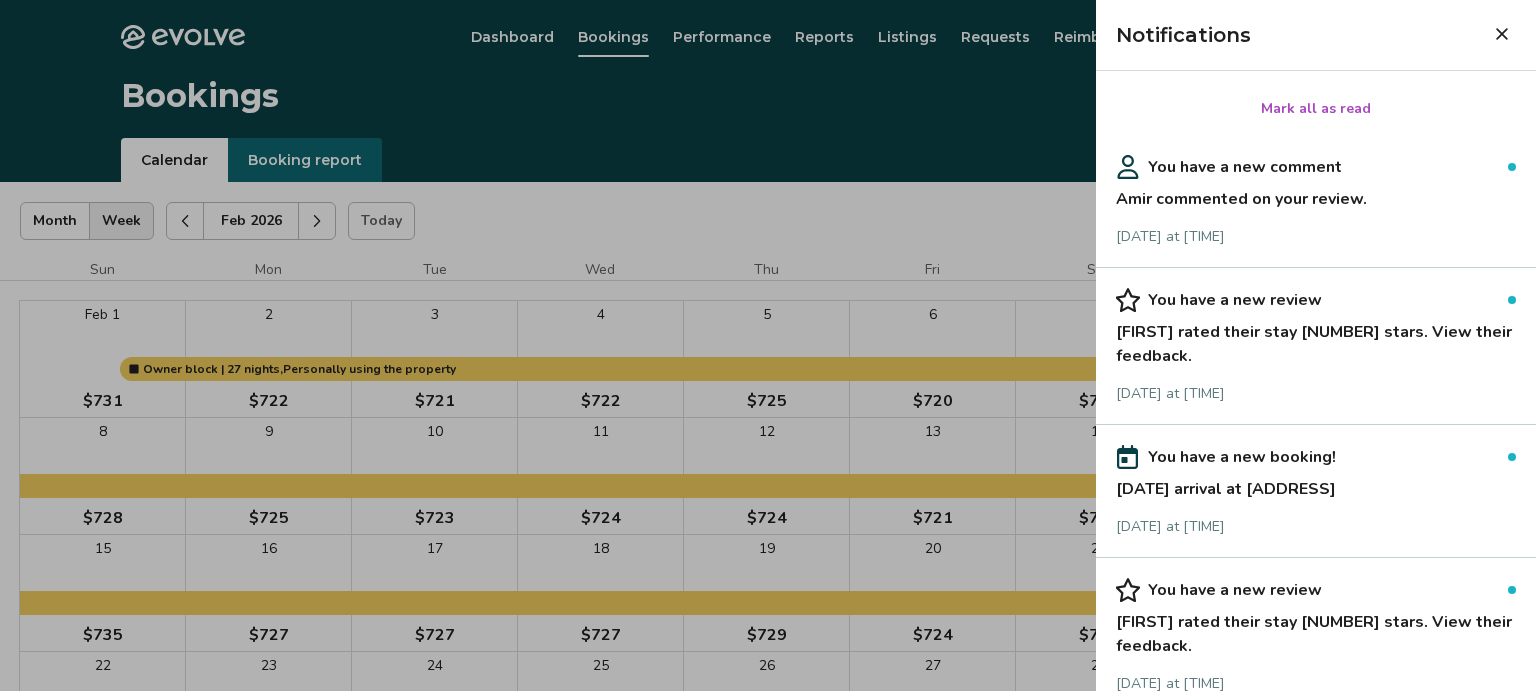 click on "Amir commented on your review." at bounding box center [1316, 195] 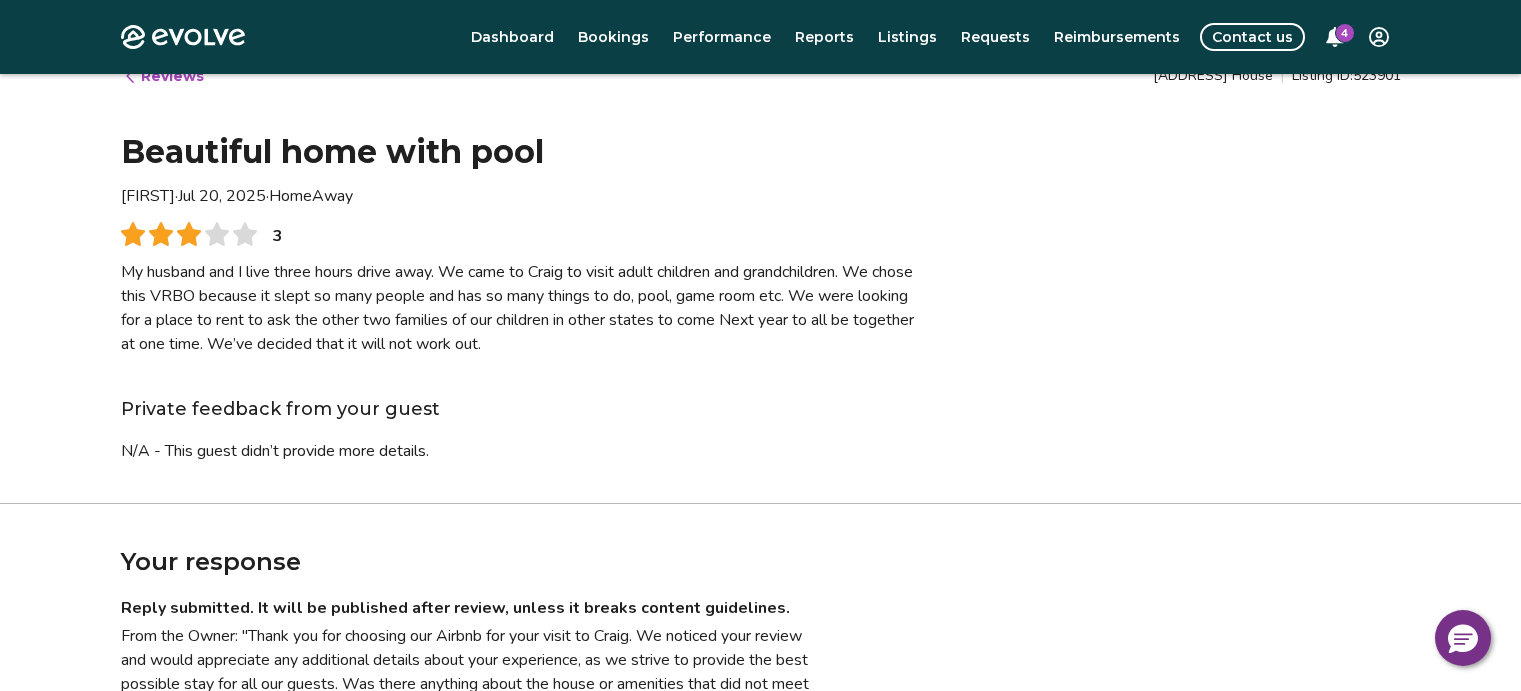 scroll, scrollTop: 0, scrollLeft: 0, axis: both 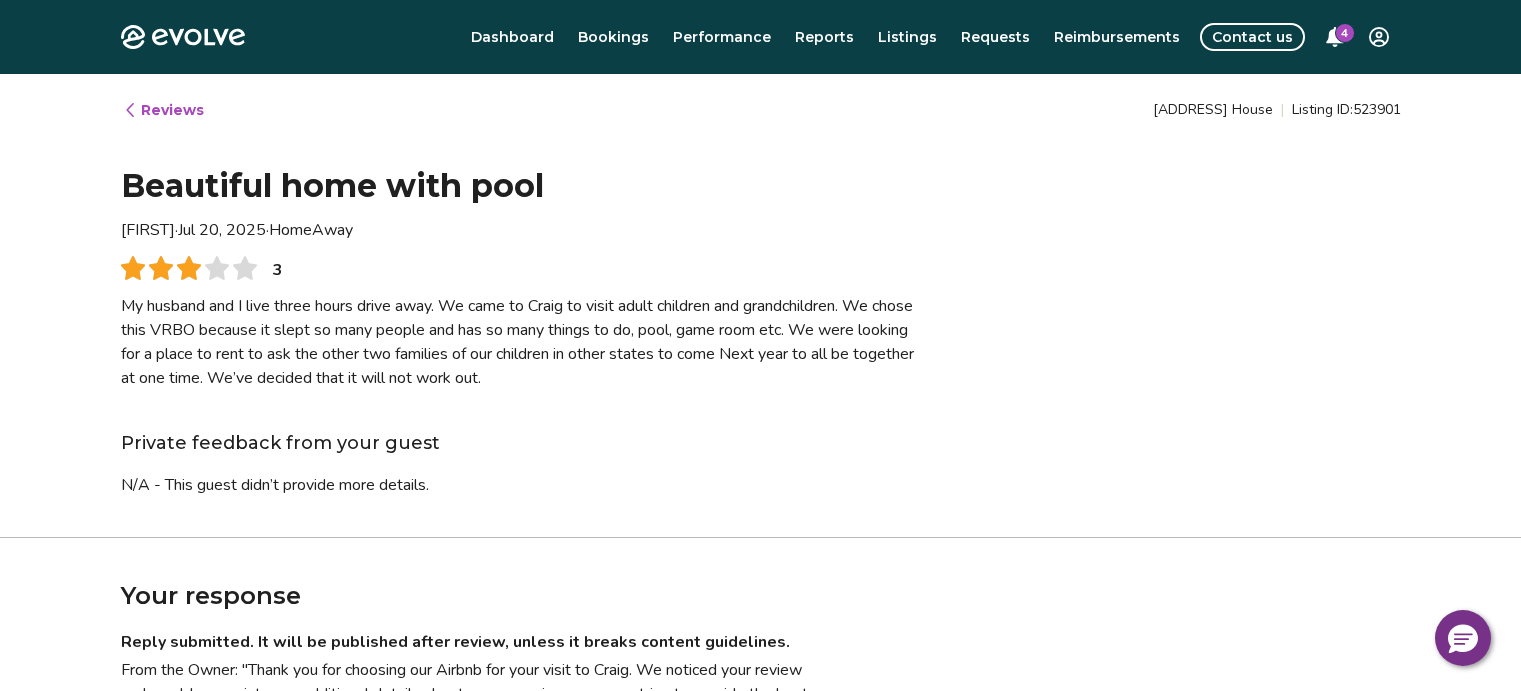 click on "4" at bounding box center (1345, 33) 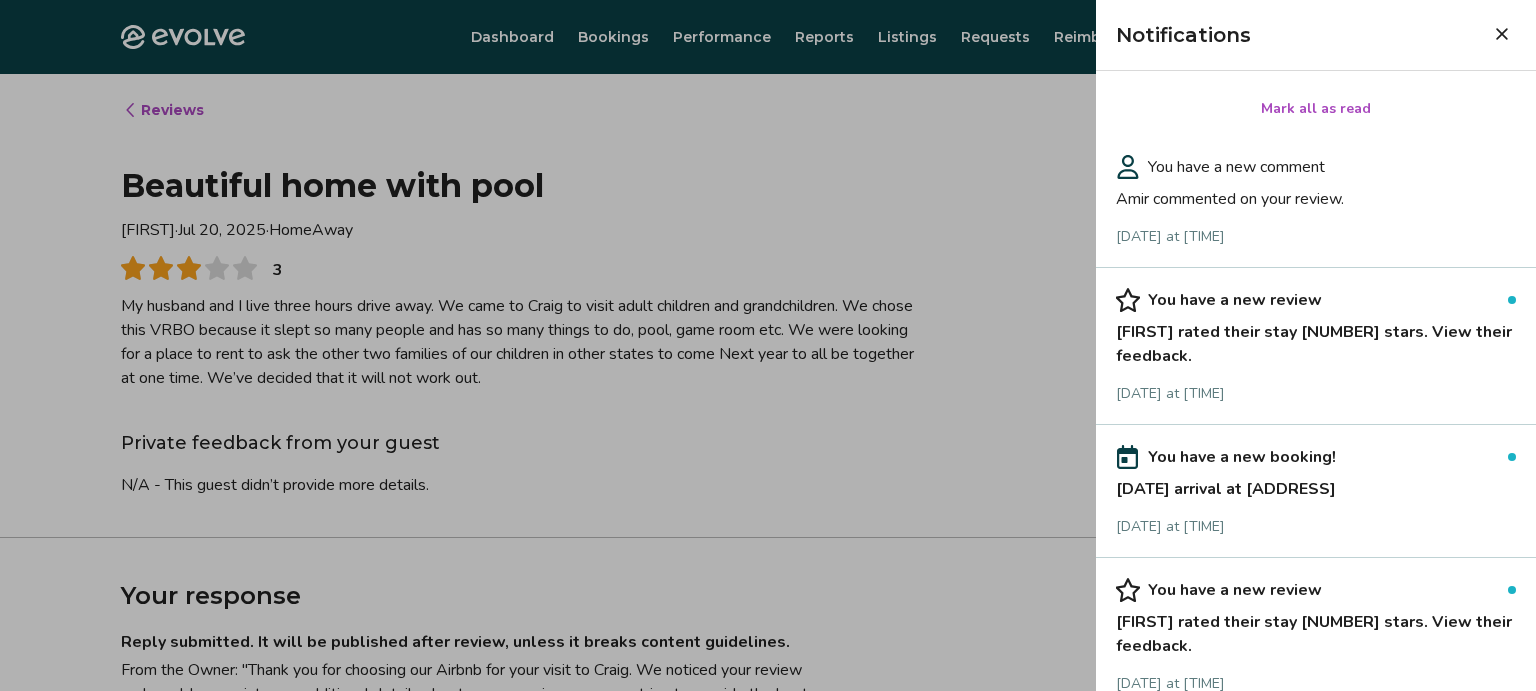 click on "[FIRST] rated their stay [NUMBER] stars. View their feedback." at bounding box center (1316, 340) 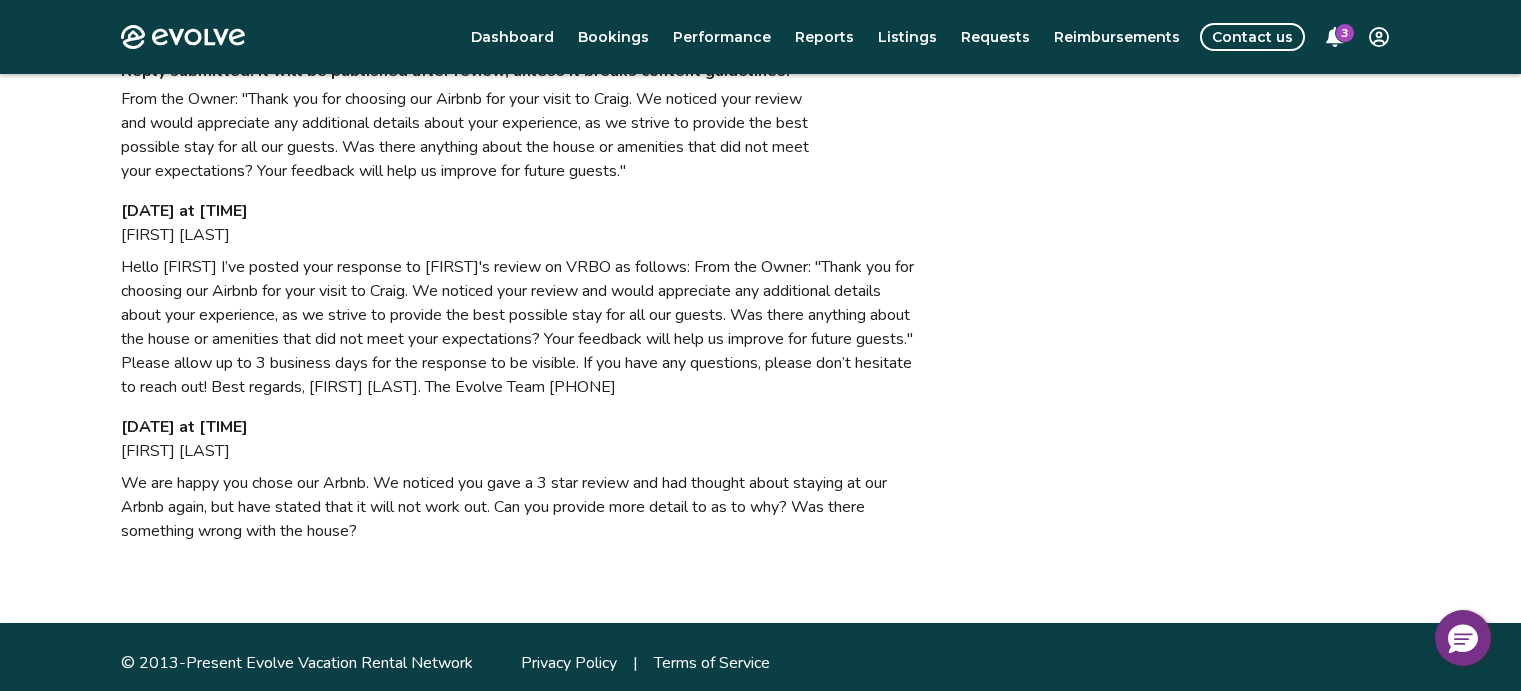 scroll, scrollTop: 0, scrollLeft: 0, axis: both 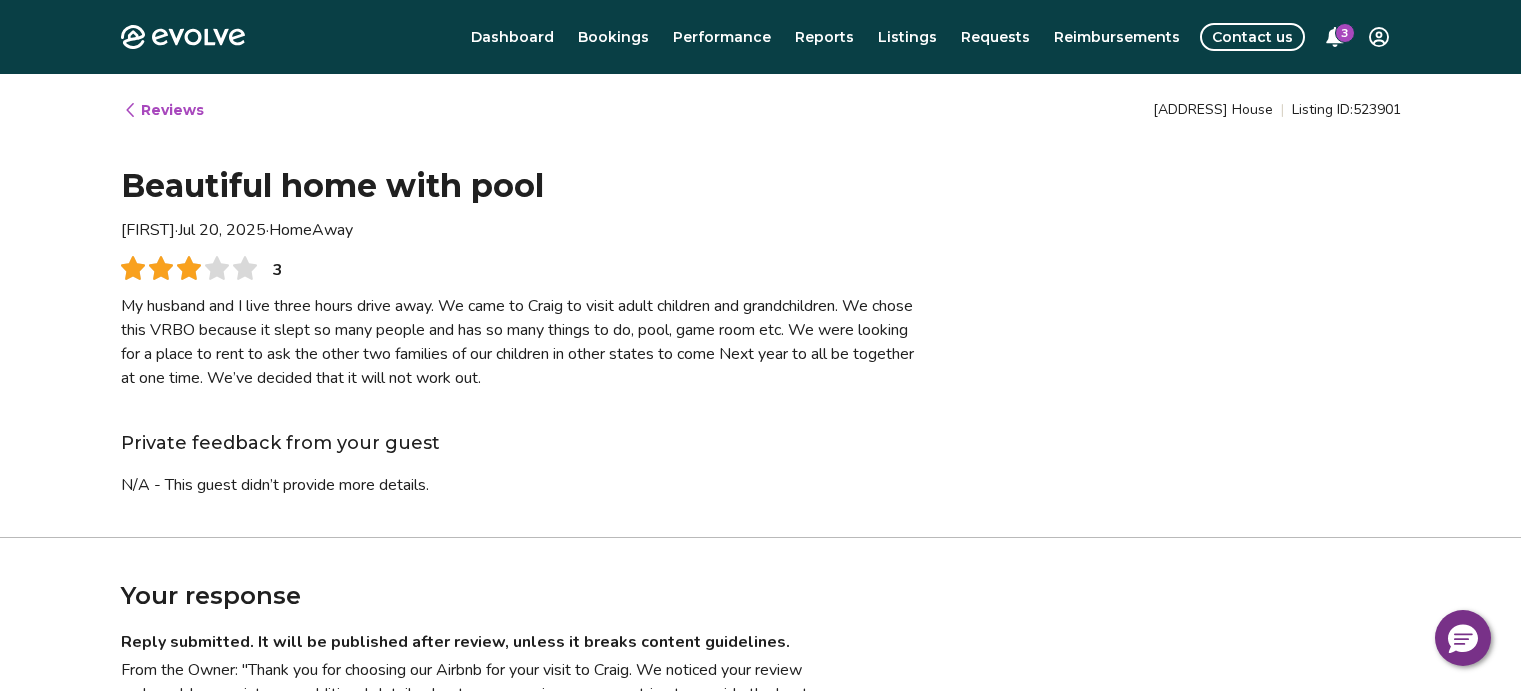 click on "3" at bounding box center [1345, 33] 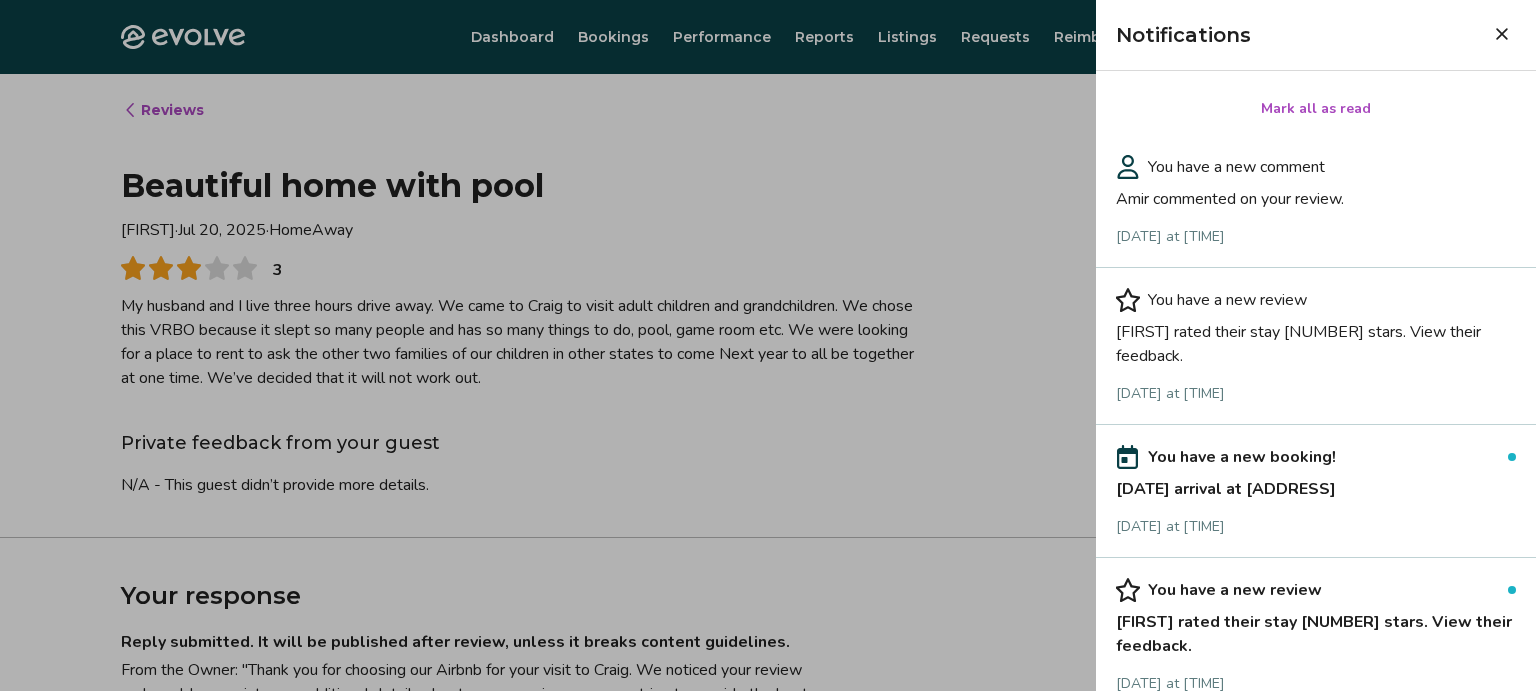 click on "[DATE] arrival at [ADDRESS]" at bounding box center [1316, 485] 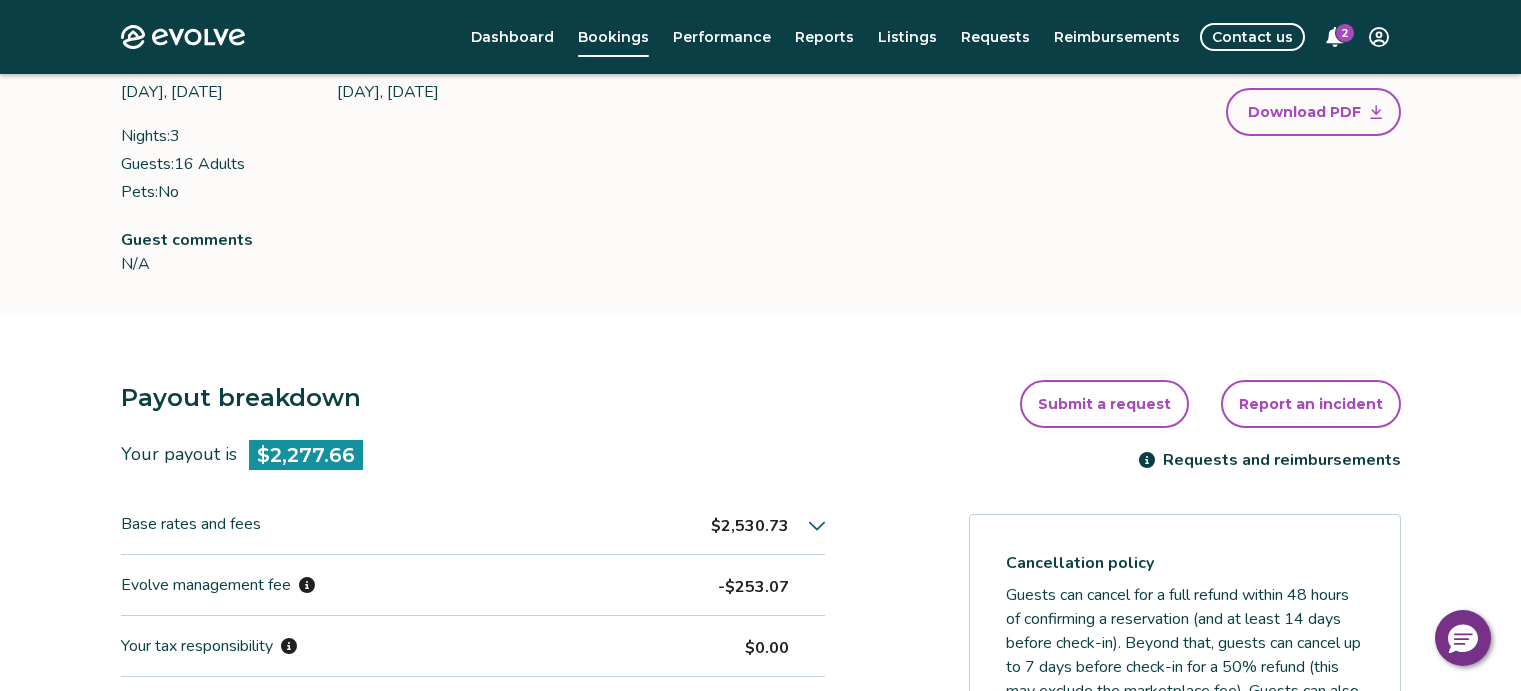 scroll, scrollTop: 0, scrollLeft: 0, axis: both 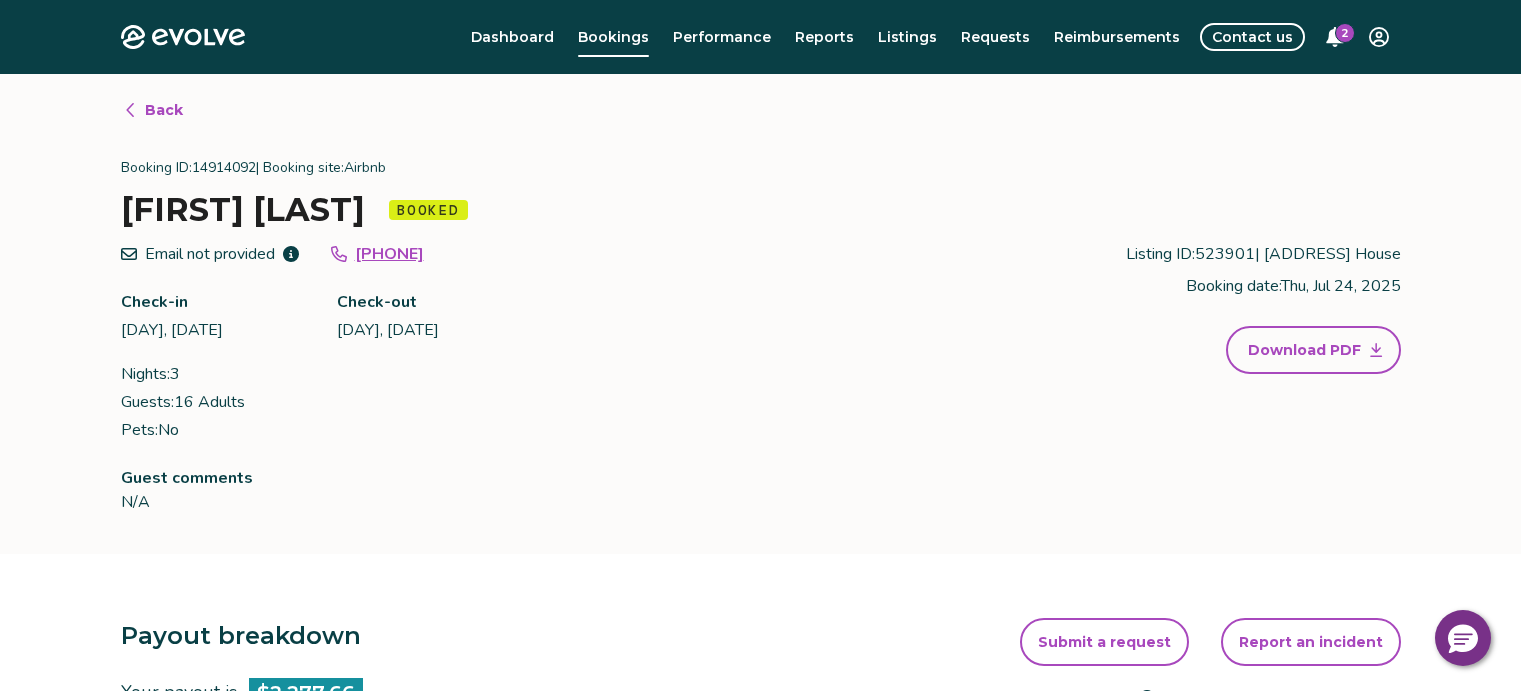 click on "2" at bounding box center (1345, 33) 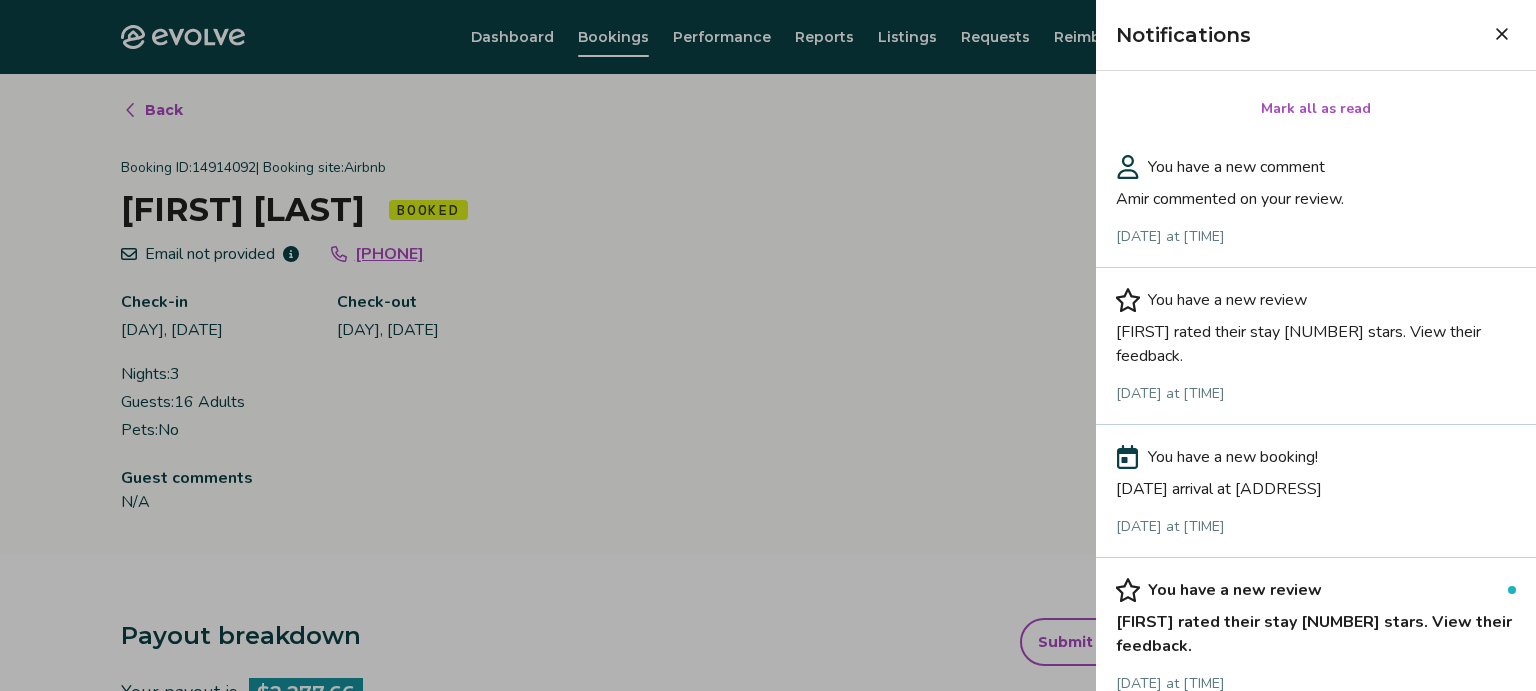 click on "[FIRST] rated their stay [NUMBER] stars. View their feedback." at bounding box center [1316, 630] 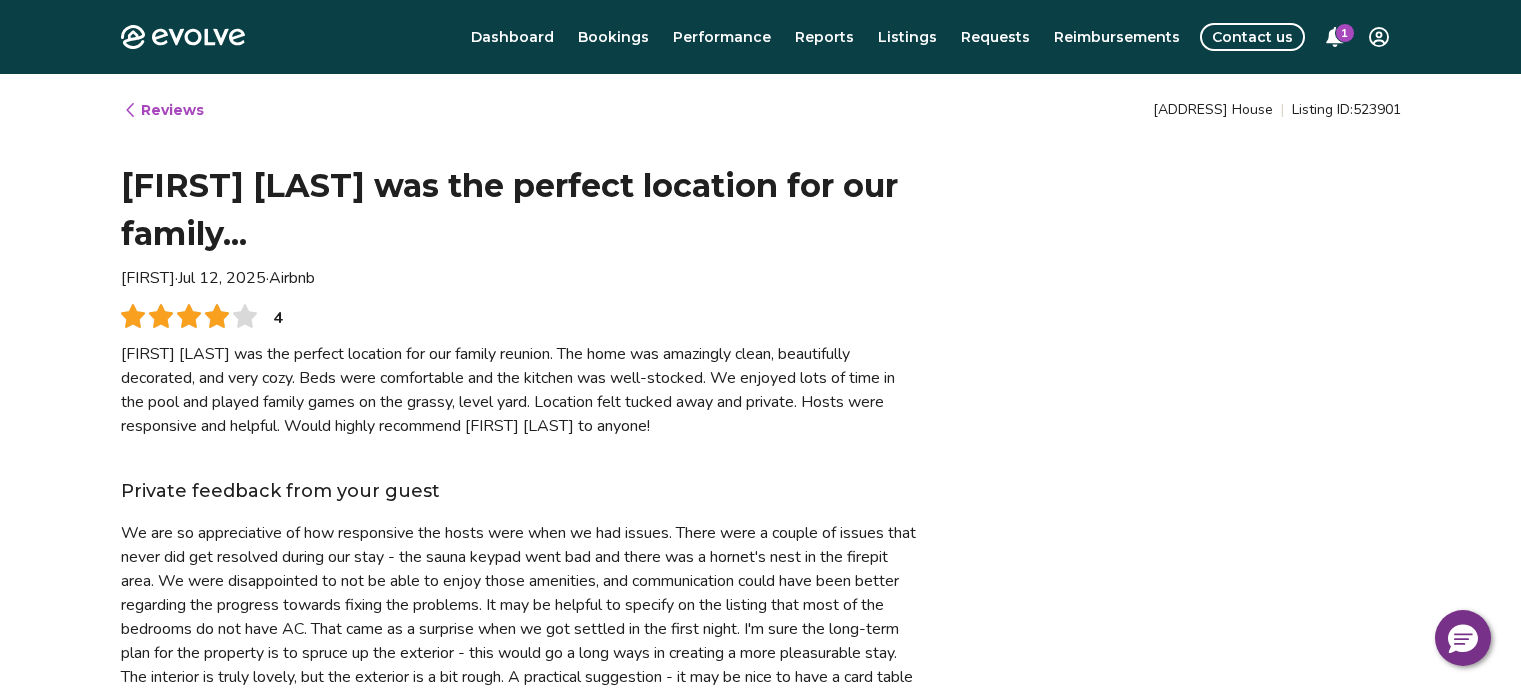 type on "*" 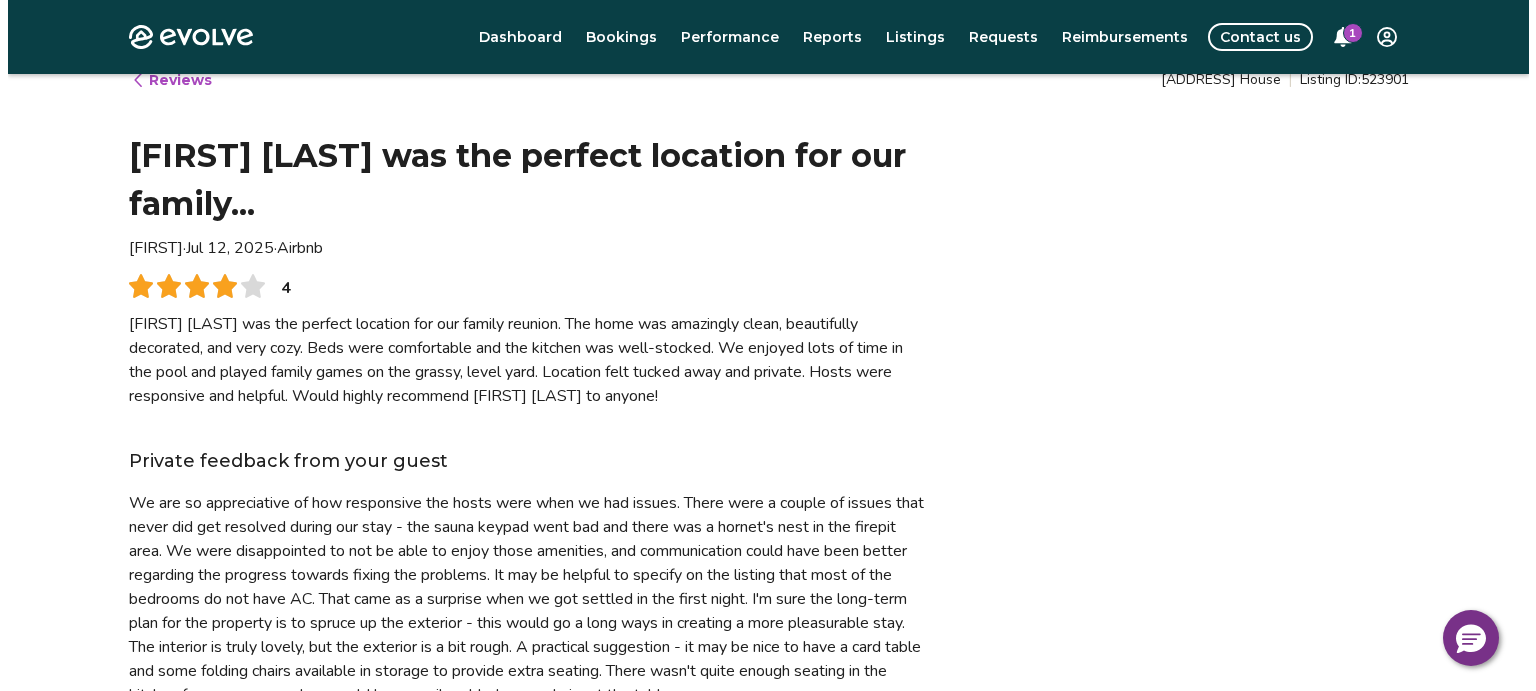 scroll, scrollTop: 0, scrollLeft: 0, axis: both 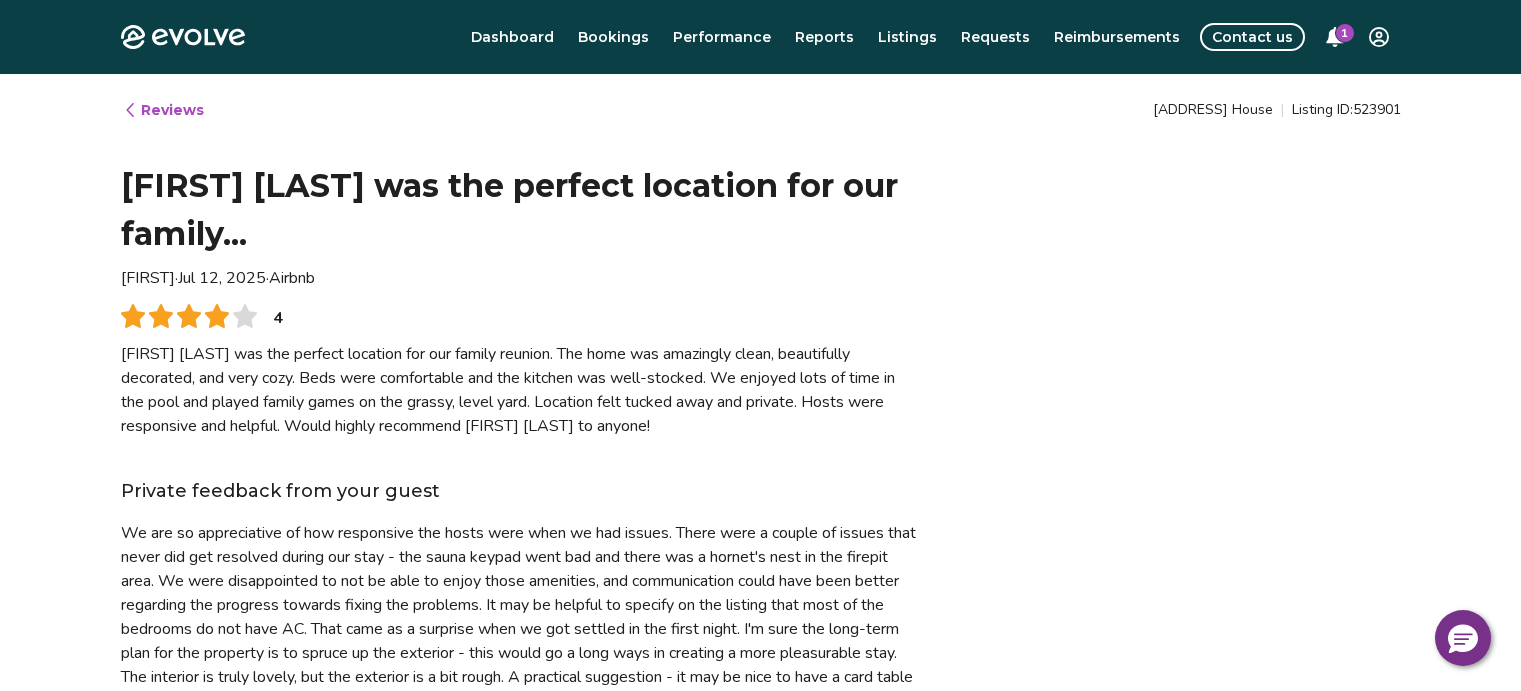 click on "1" at bounding box center (1345, 33) 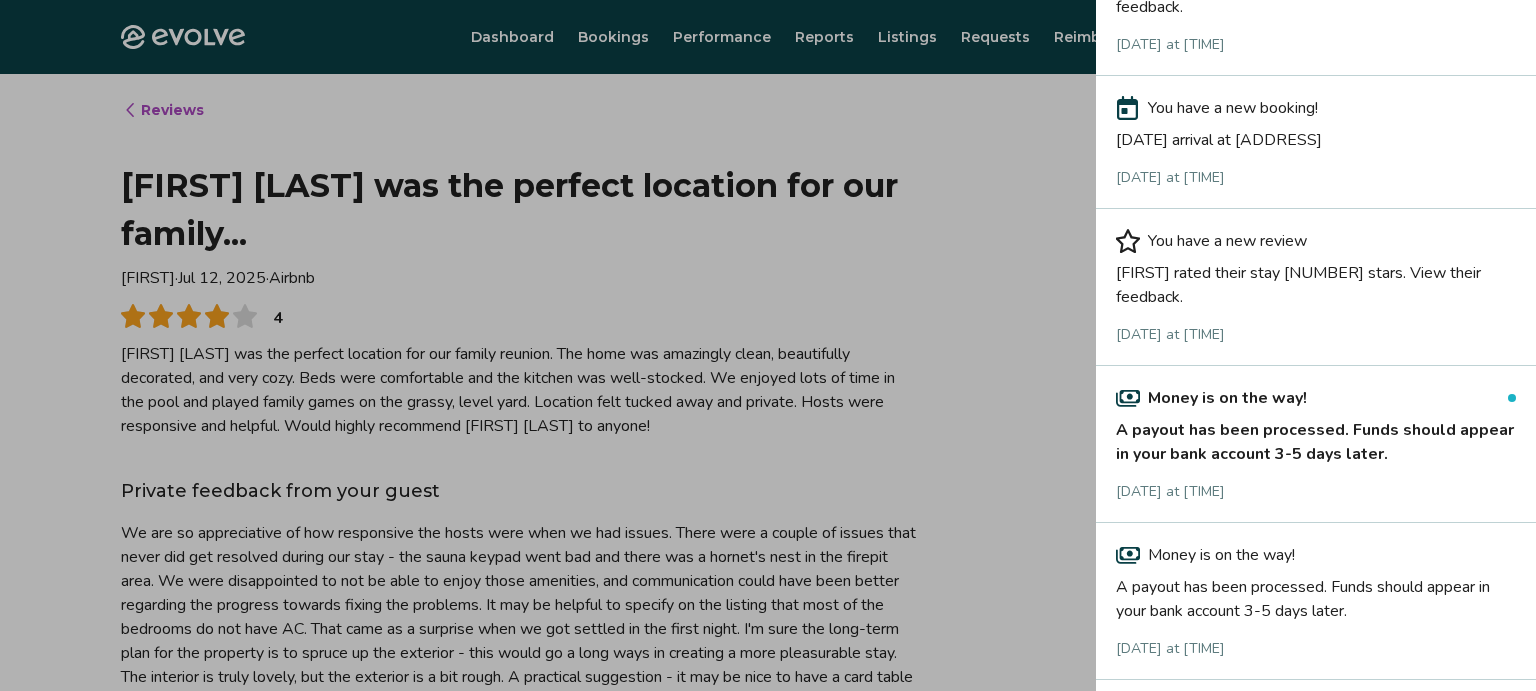 scroll, scrollTop: 351, scrollLeft: 0, axis: vertical 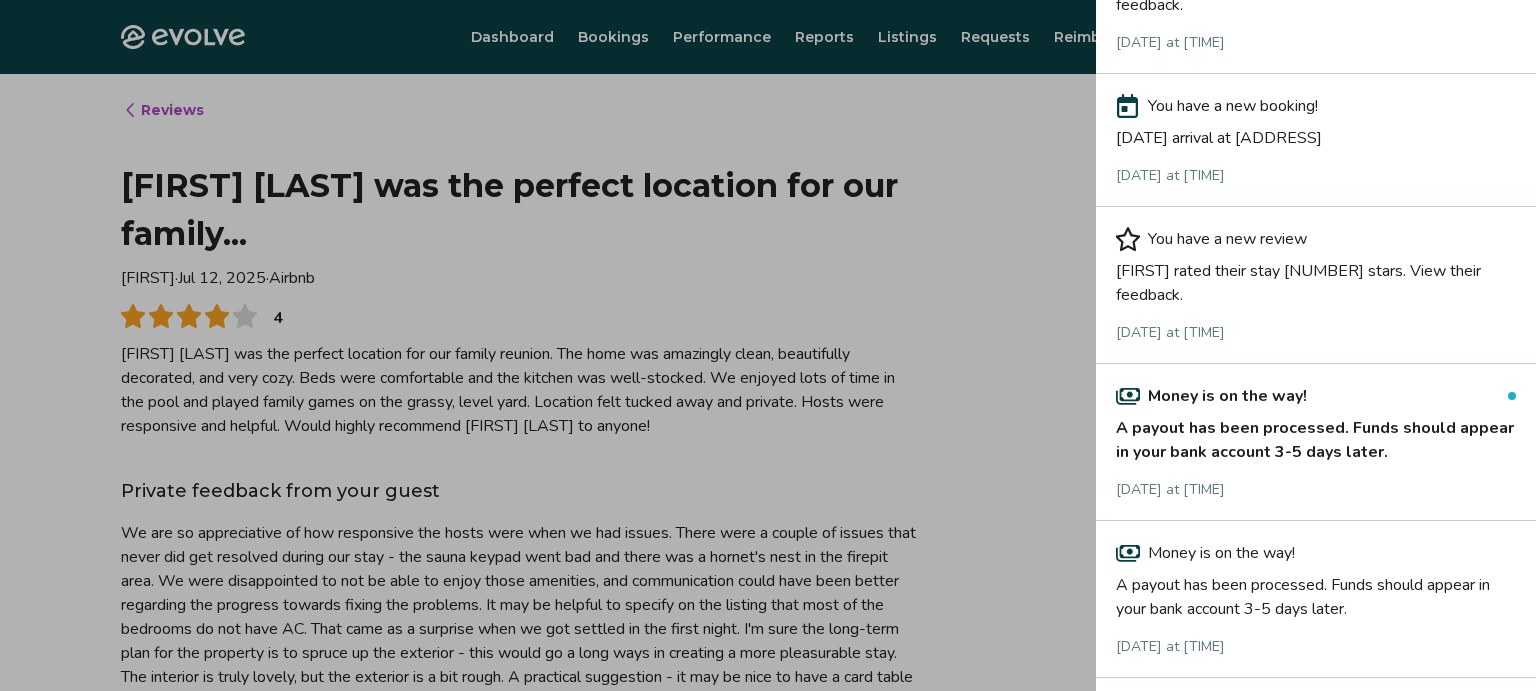 click on "A payout has been processed. Funds should appear in your bank account 3-5 days later." at bounding box center [1316, 436] 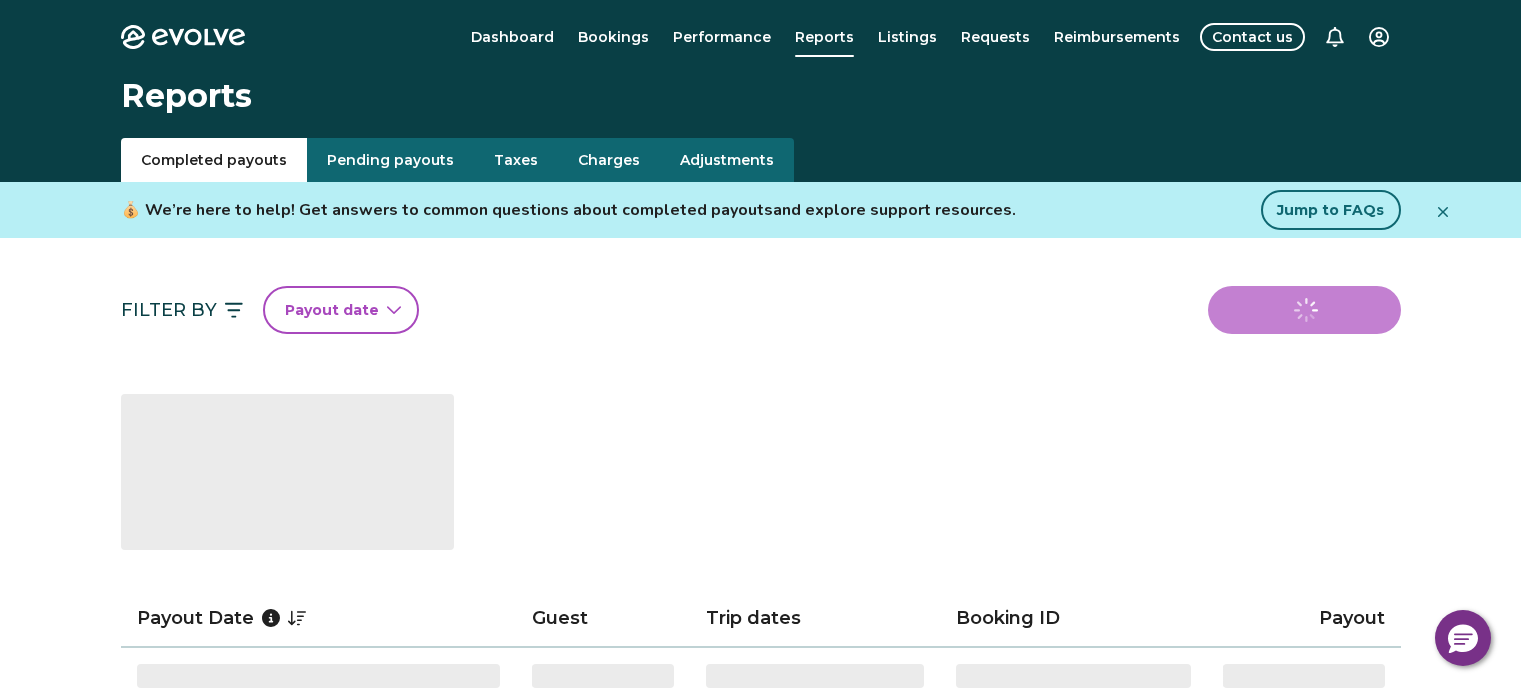click 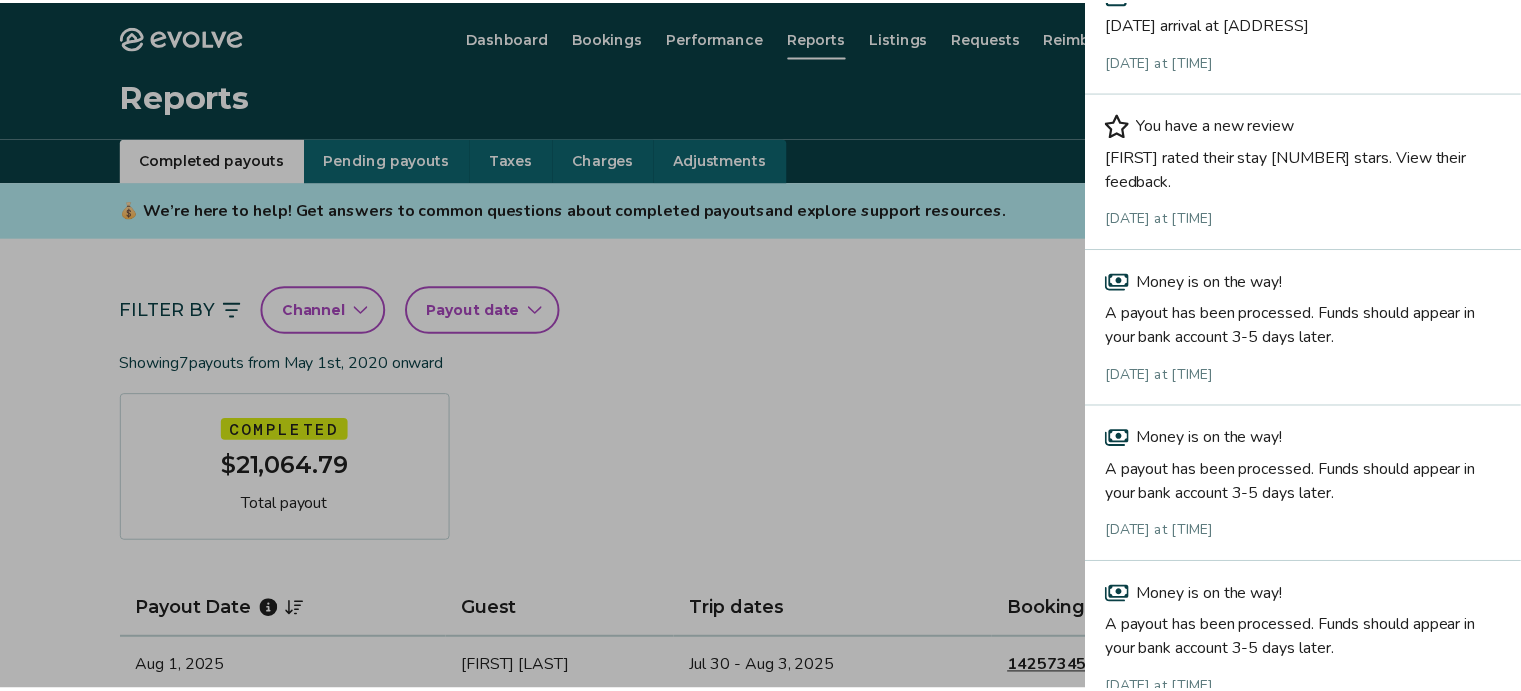 scroll, scrollTop: 0, scrollLeft: 0, axis: both 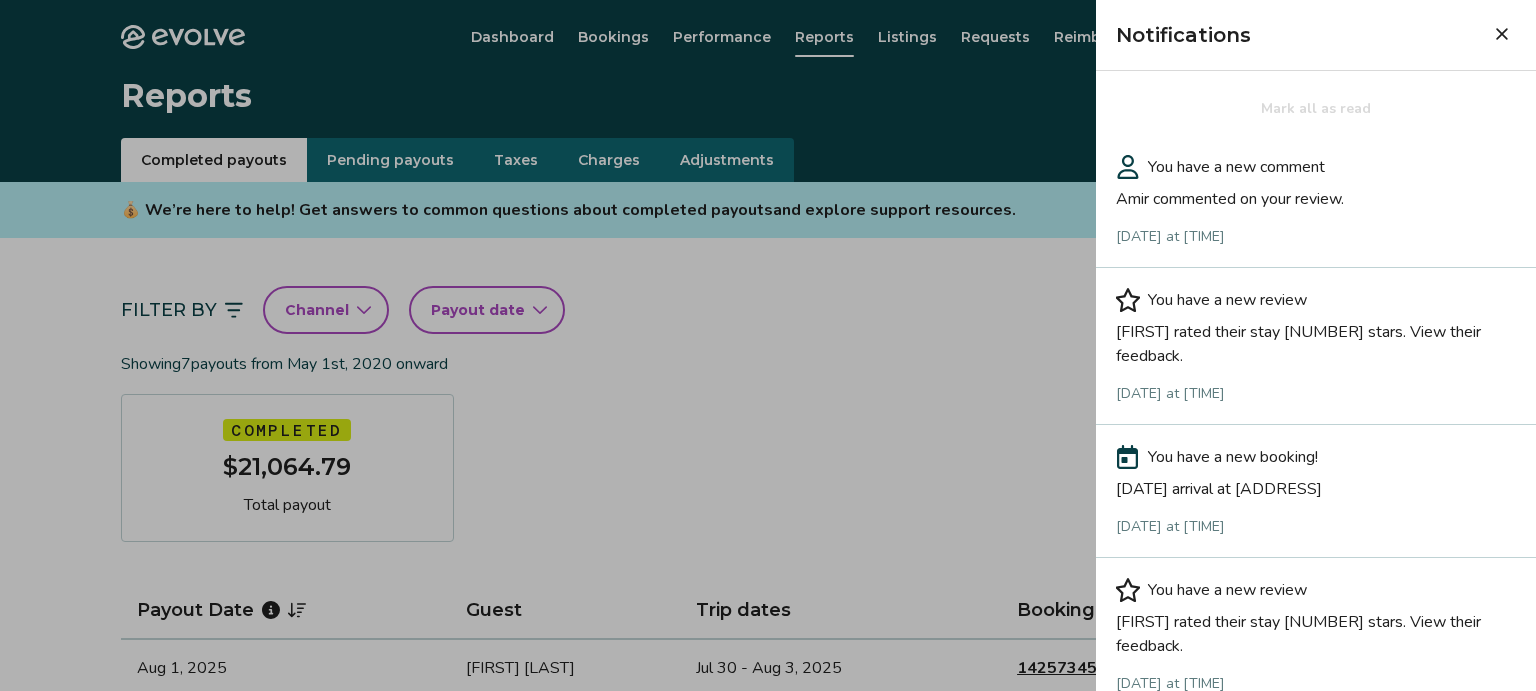 click 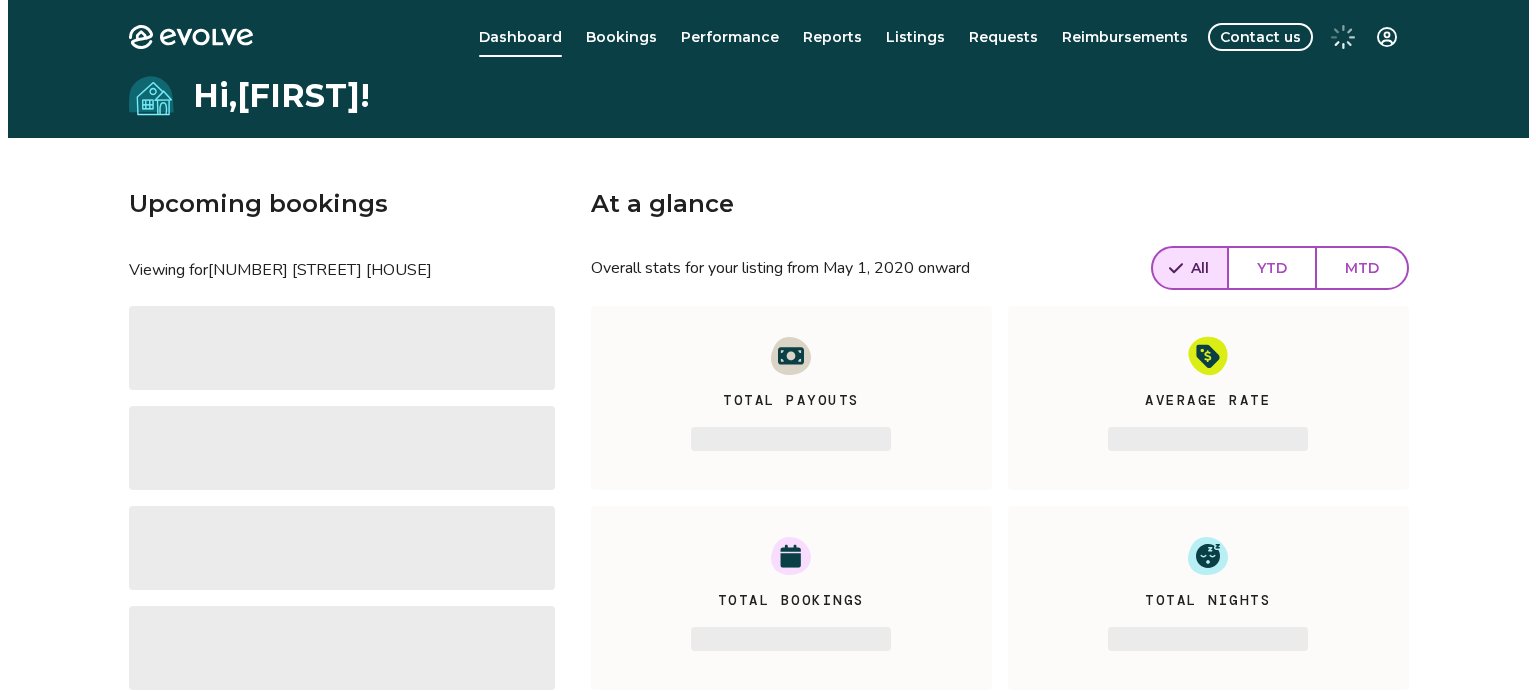 scroll, scrollTop: 0, scrollLeft: 0, axis: both 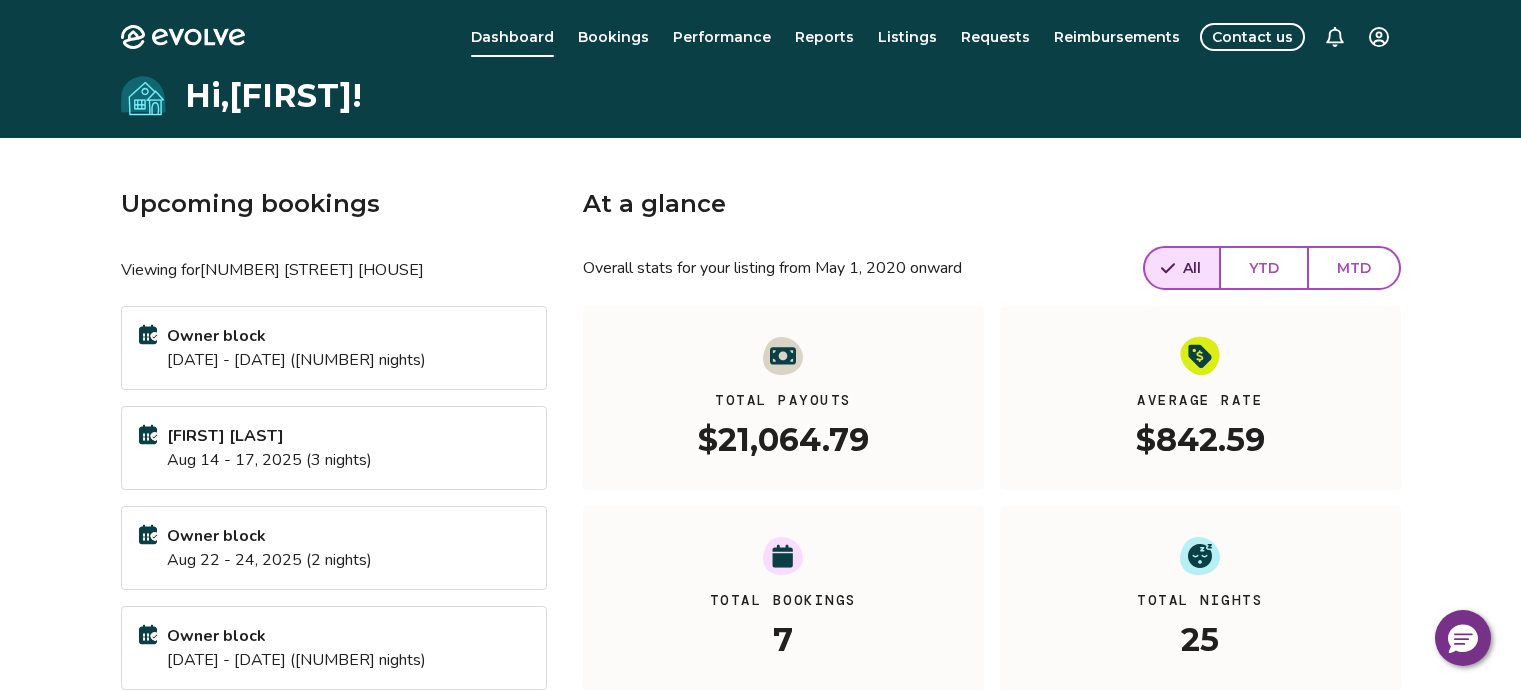 click on "Evolve Dashboard Bookings Performance Reports Listings Requests Reimbursements Contact us Hi, [FIRST] ! Upcoming bookings Viewing for [NUMBER] [STREET] [HOUSE] Owner block [DATE] - [DATE] ([NUMBER] nights) [FIRST] [LAST] [DATE] - [DATE] ([NUMBER] nights) Owner block [DATE] - [DATE] ([NUMBER] nights) Owner block [DATE] - [DATE] ([NUMBER] nights) View calendar At a glance Overall stats for your listing from [DATE] onward All YTD MTD Total Payouts [CURRENCY][NUMBER] Average Rate [CURRENCY][NUMBER] Total Bookings [NUMBER] Total Nights [NUMBER] View performance Looking for the booking site links to your listing? You can find these under the Listings overview © [DATE]-[DATE] Evolve Vacation Rental Network Privacy Policy | Terms of Service" at bounding box center (760, 517) 